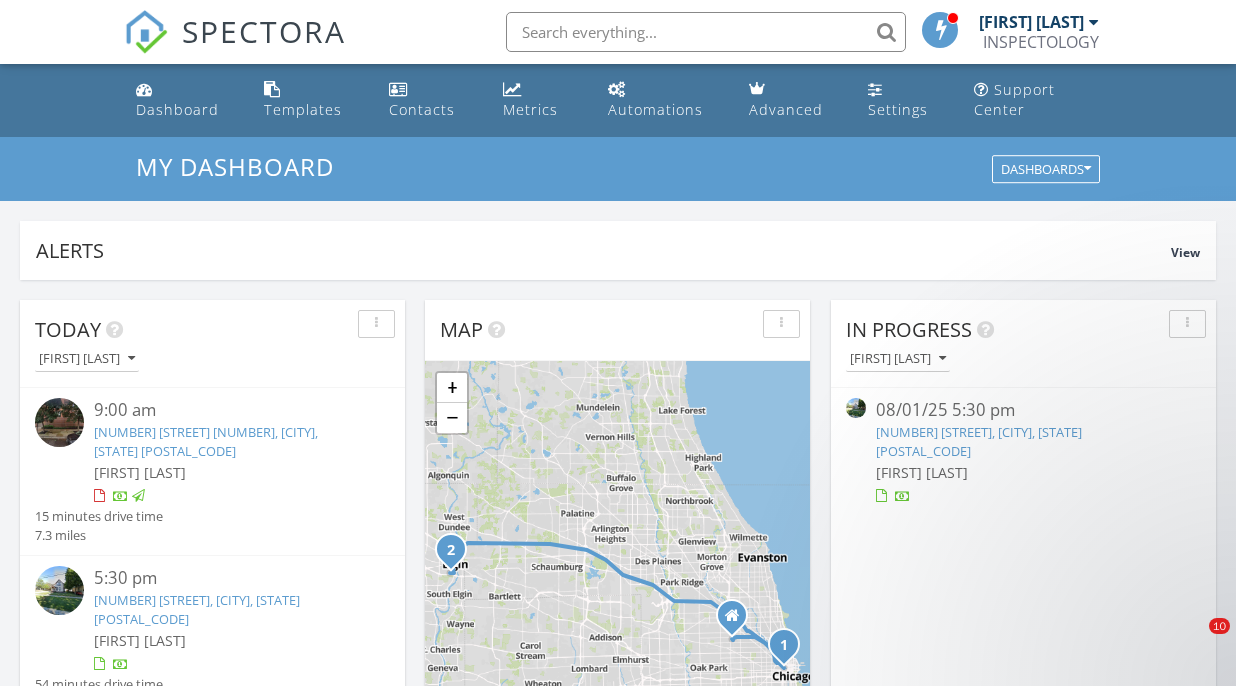 scroll, scrollTop: 258, scrollLeft: 0, axis: vertical 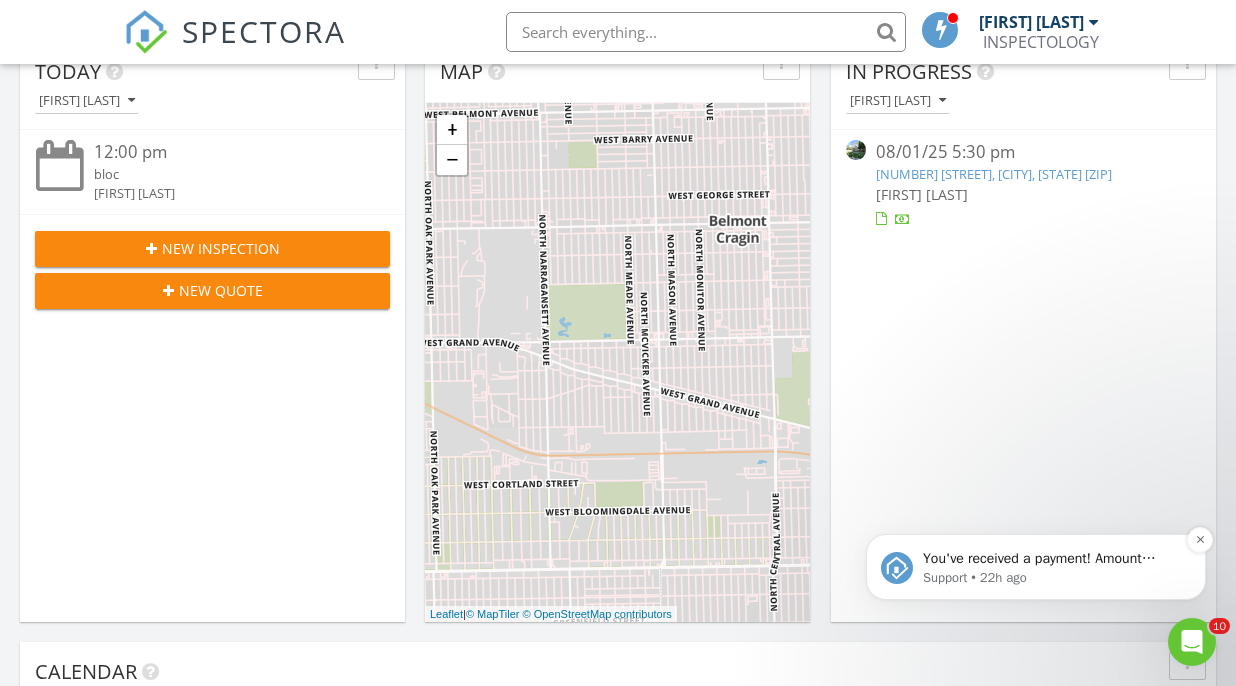 click on "You've received a payment!  Amount  $685.00  Fee  $0.00  Net  $685.00  Transaction #    Inspection  458 Morgan St, Elgin, IL 60123" at bounding box center (1052, 559) 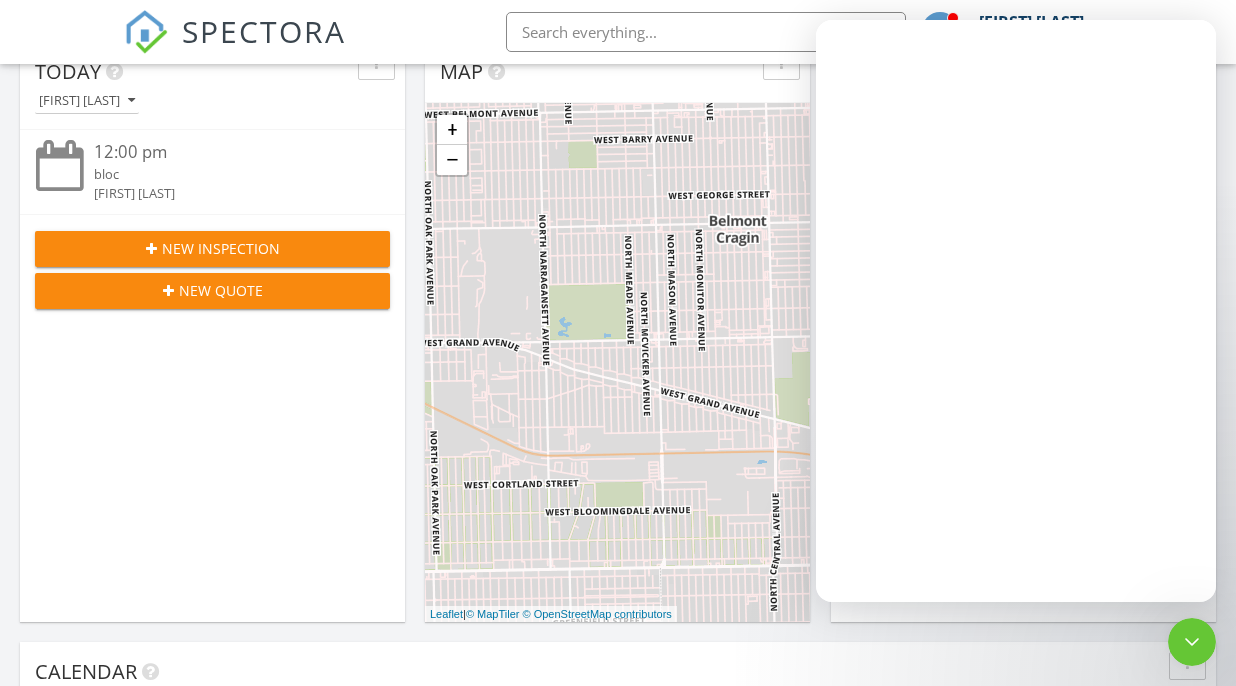 scroll, scrollTop: 0, scrollLeft: 0, axis: both 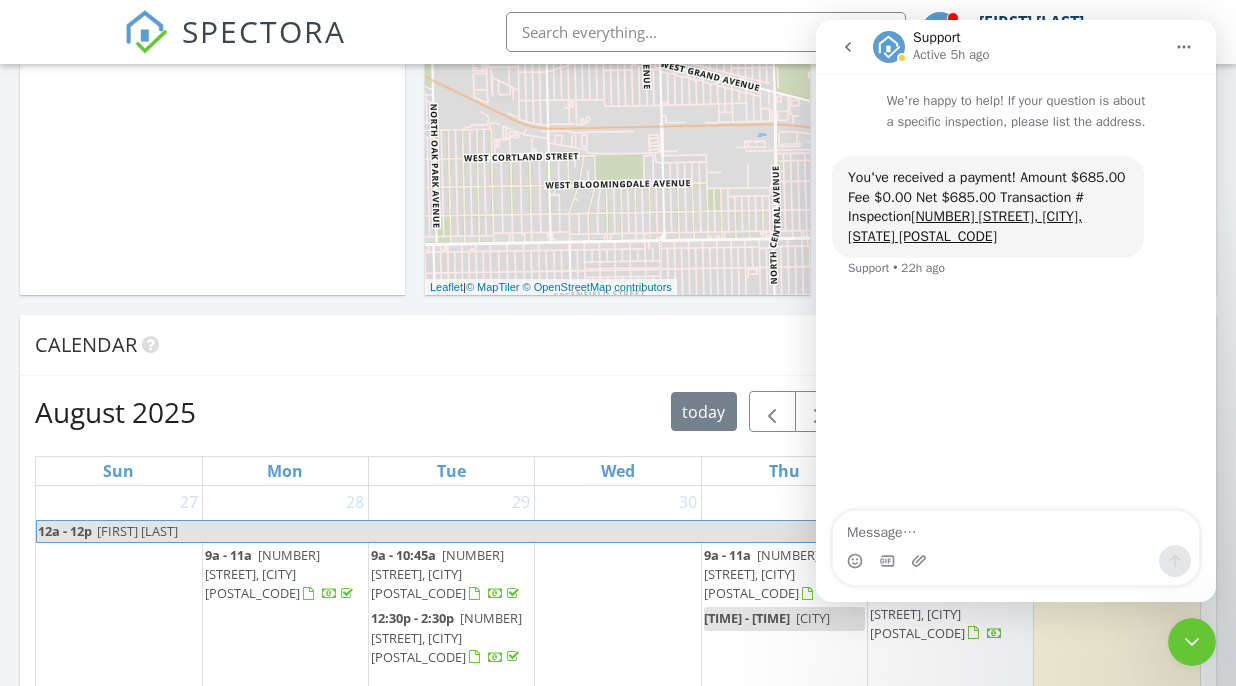 click at bounding box center [1192, 642] 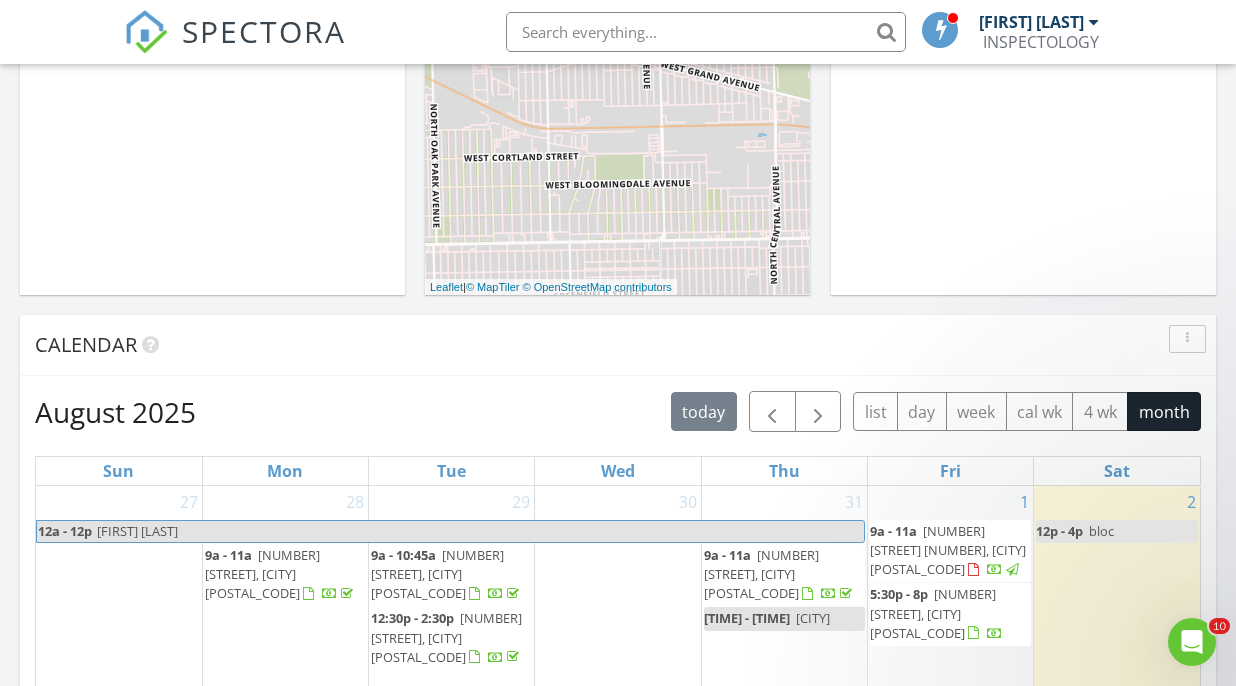 scroll, scrollTop: 0, scrollLeft: 0, axis: both 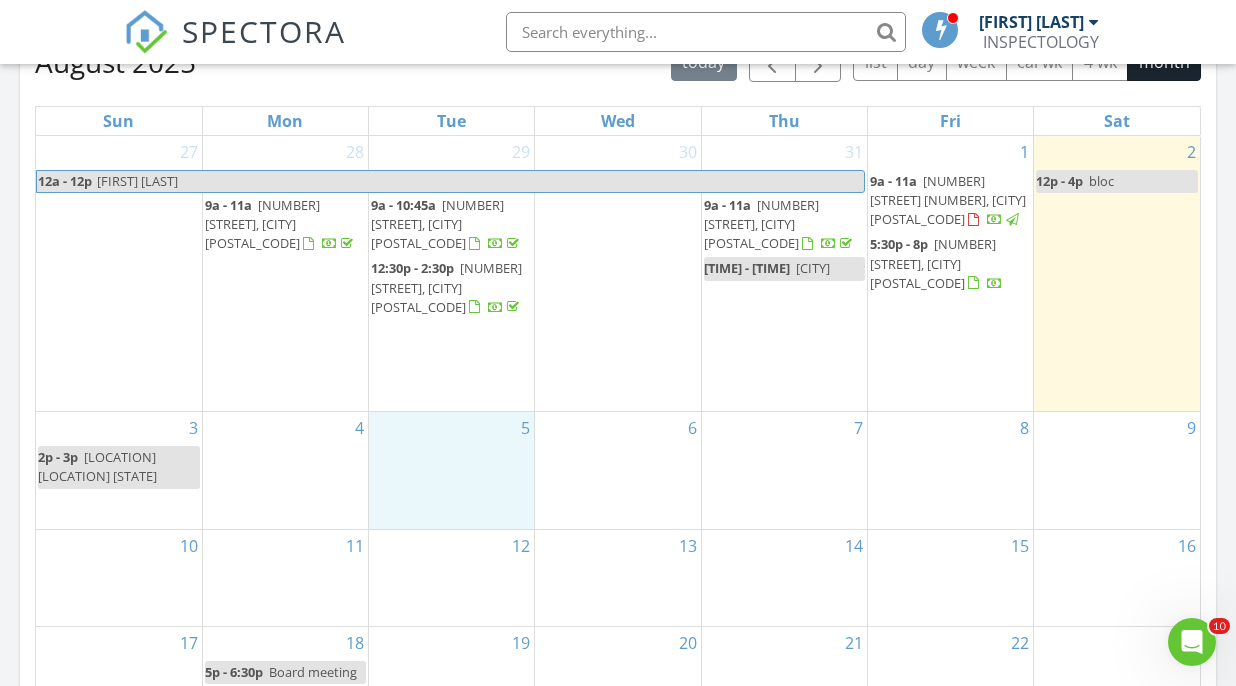 click on "5" at bounding box center (451, 470) 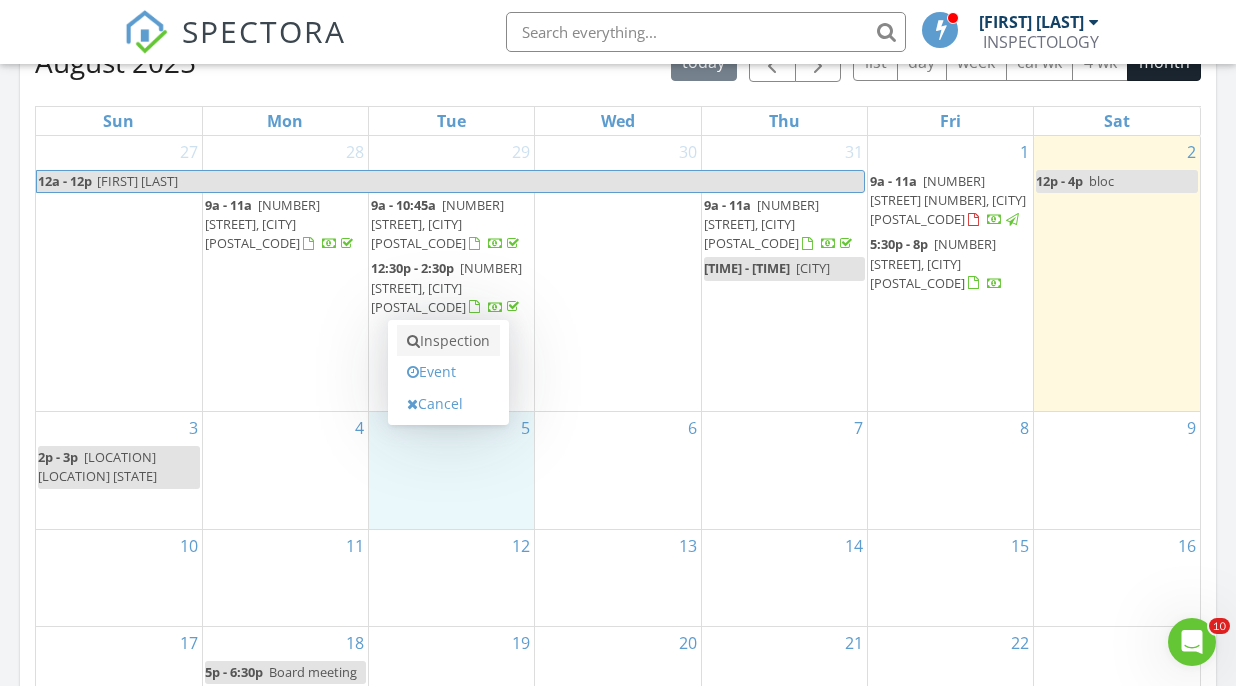 click on "Inspection" at bounding box center [448, 341] 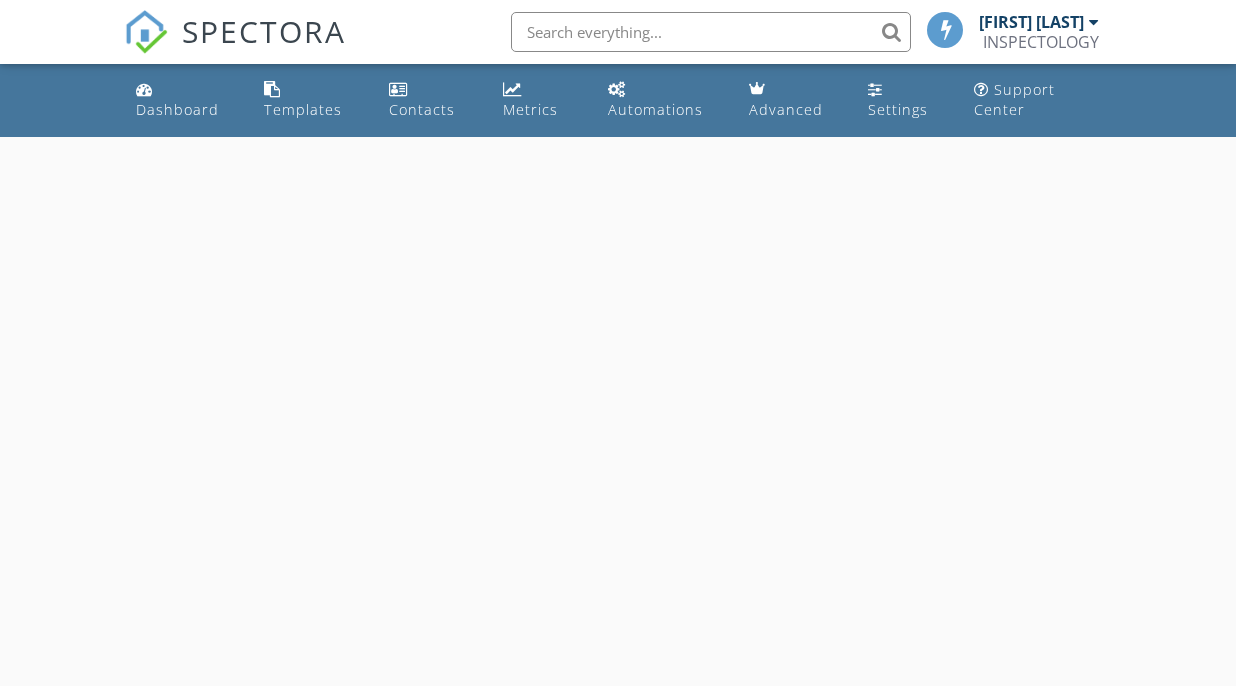 scroll, scrollTop: 0, scrollLeft: 0, axis: both 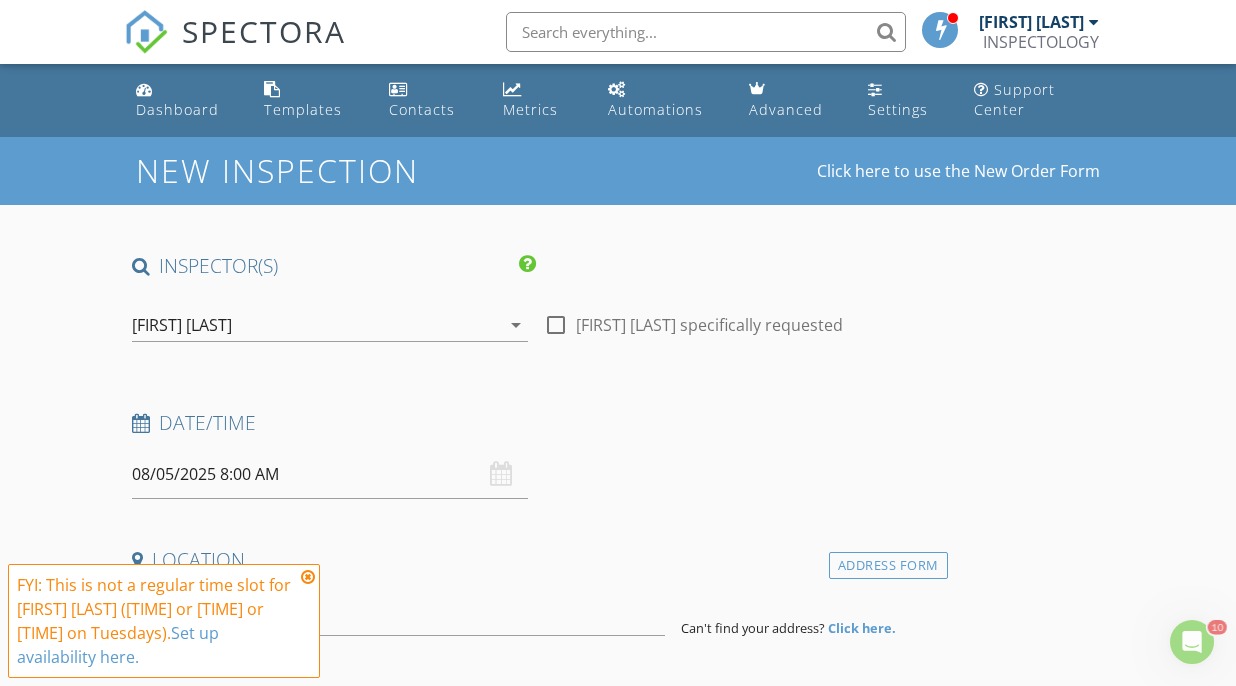click on "08/05/2025 8:00 AM" at bounding box center (330, 474) 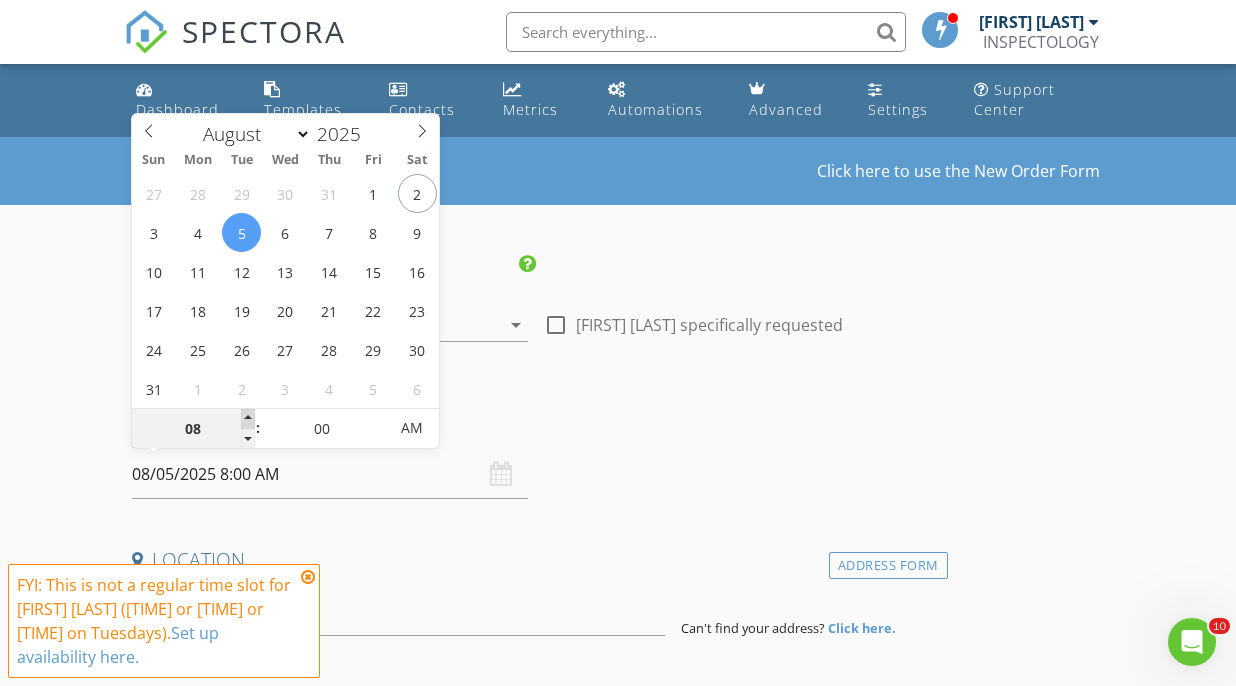 type on "09" 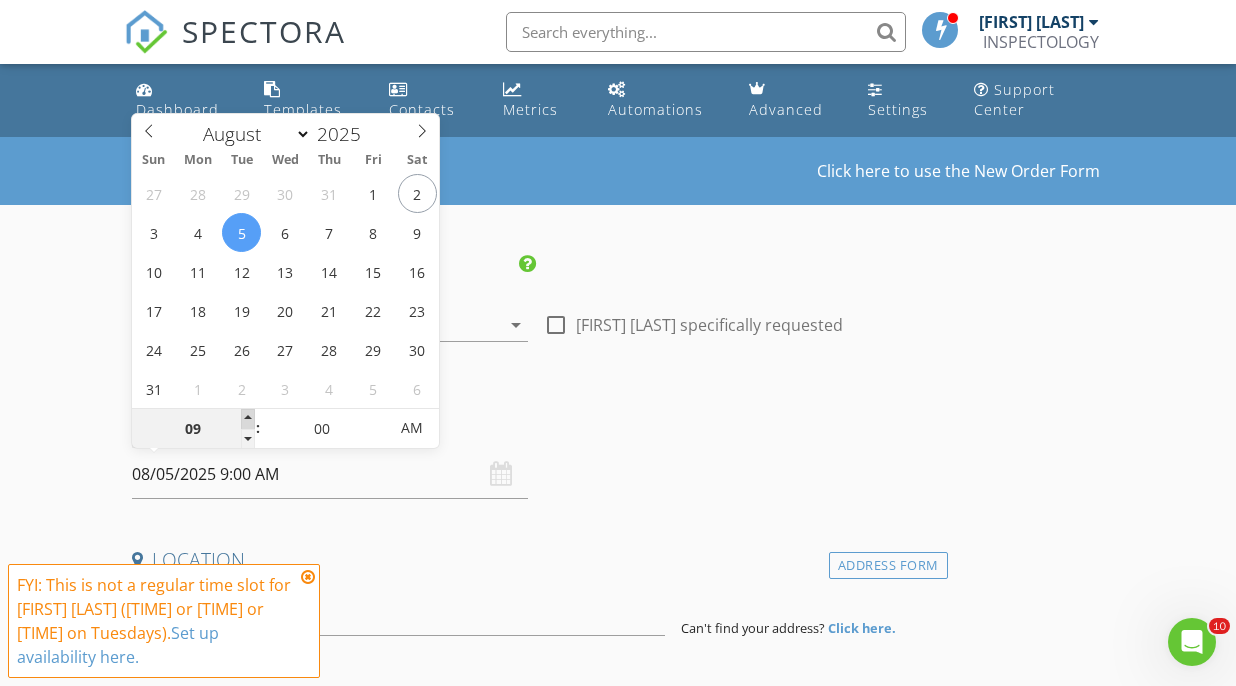 click at bounding box center (248, 419) 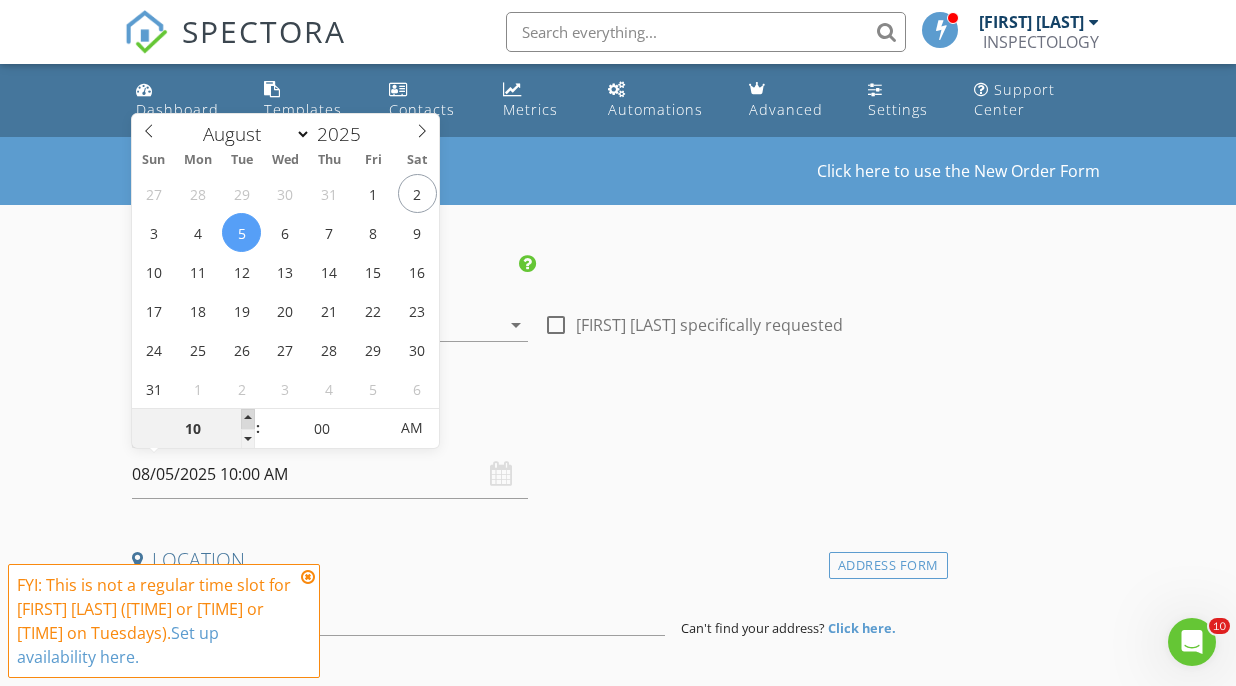 click at bounding box center [248, 419] 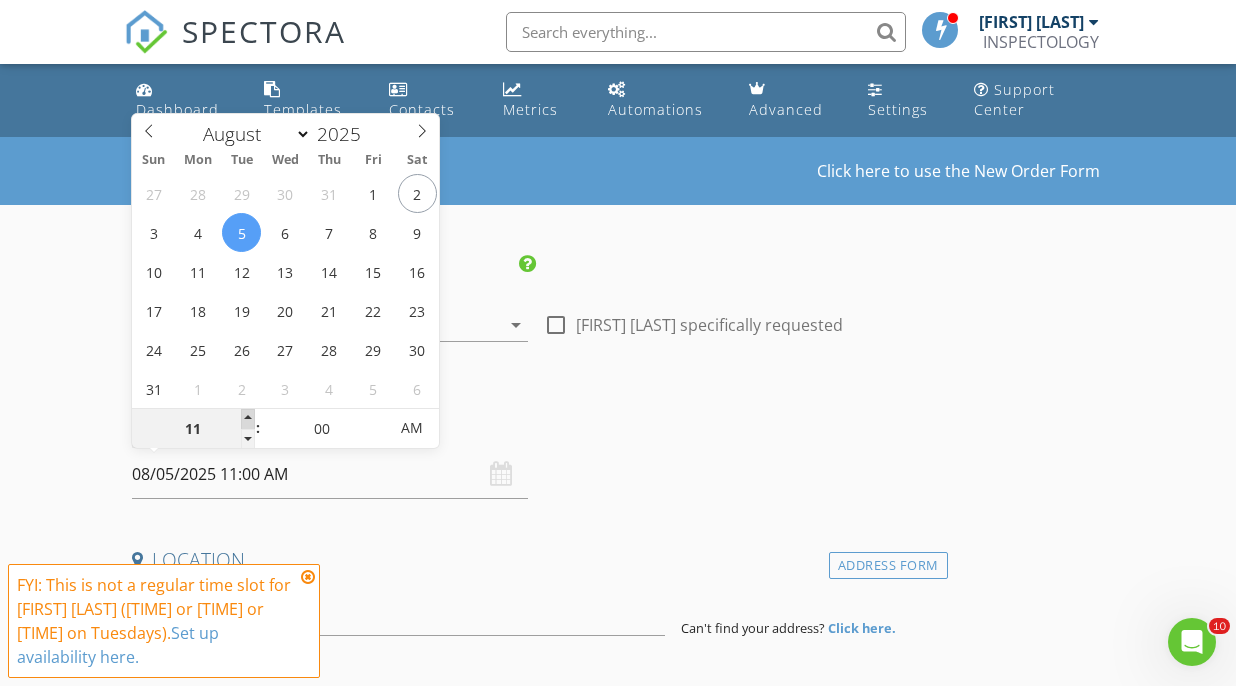 click at bounding box center (248, 419) 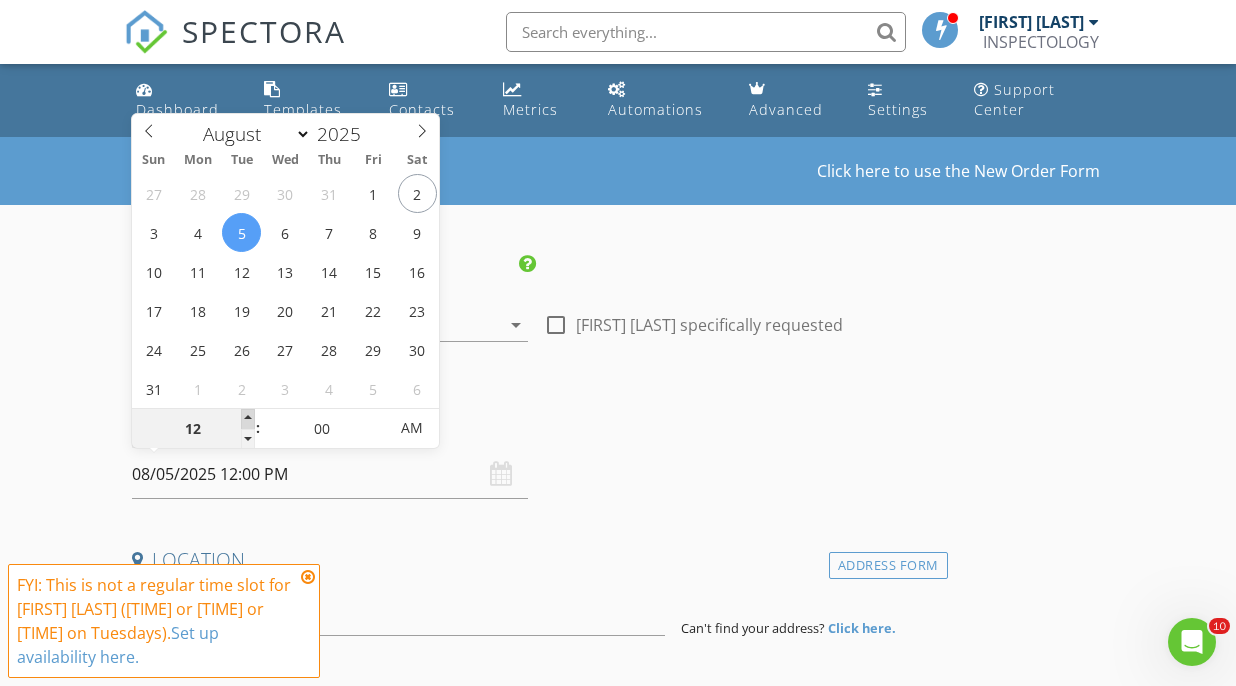 click at bounding box center [248, 419] 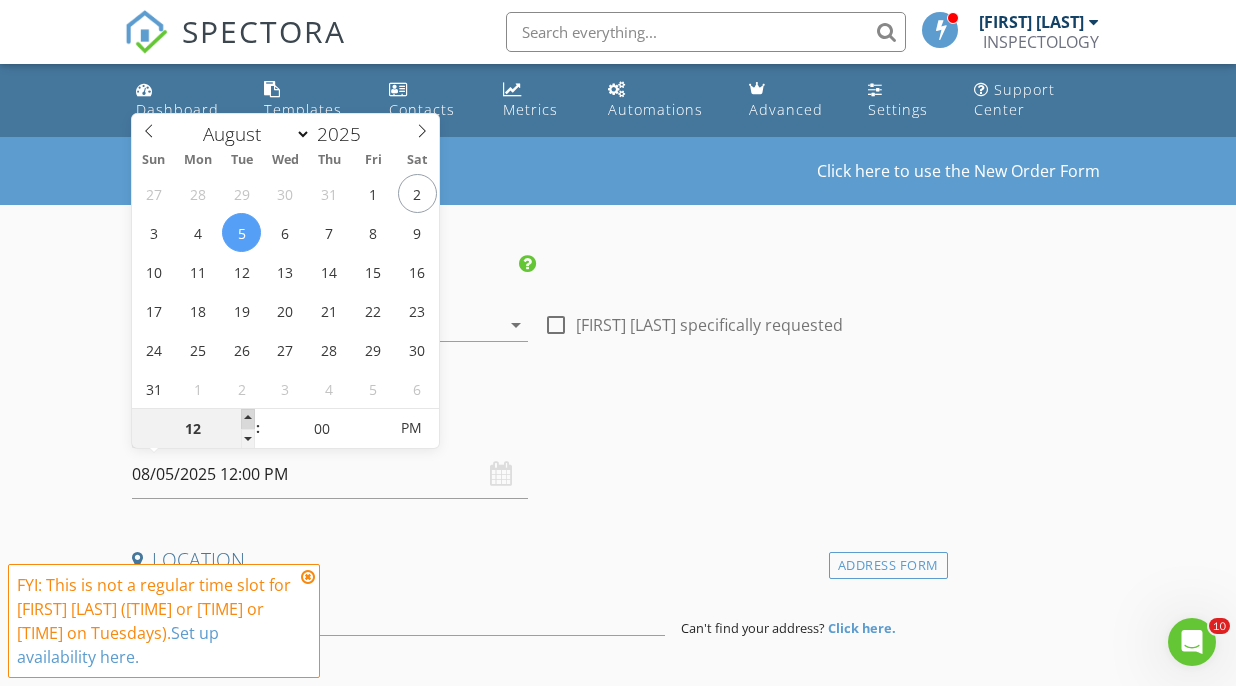 type on "01" 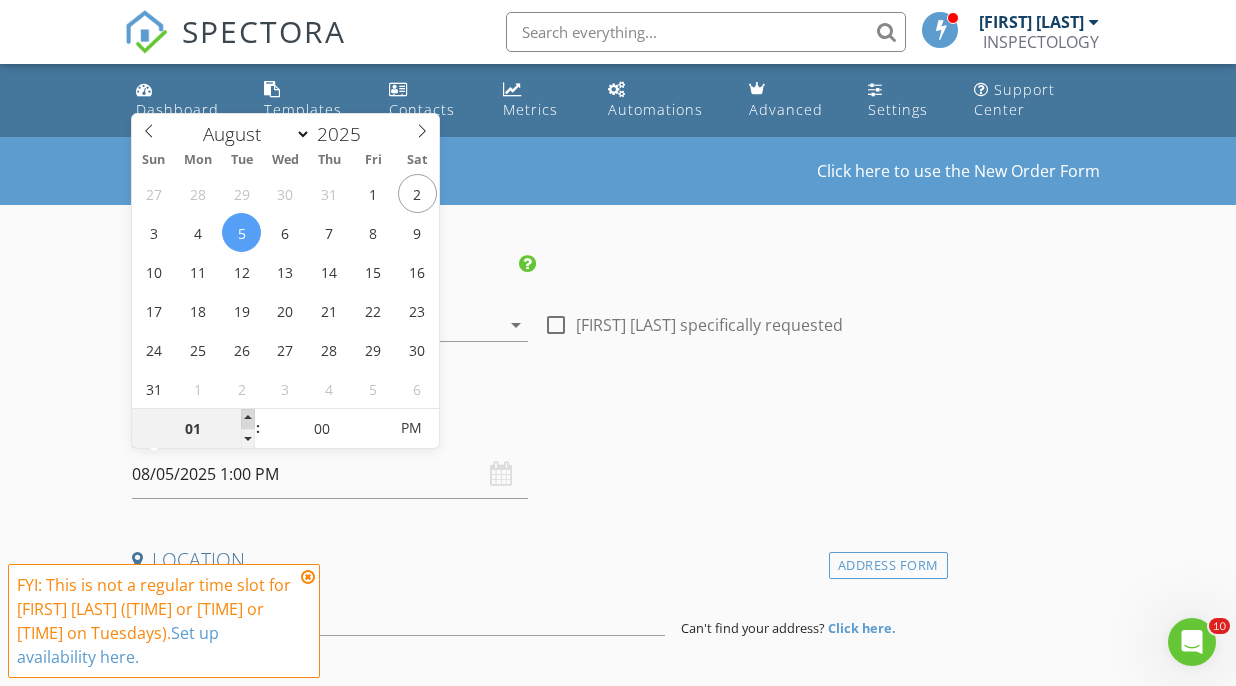 click at bounding box center (248, 419) 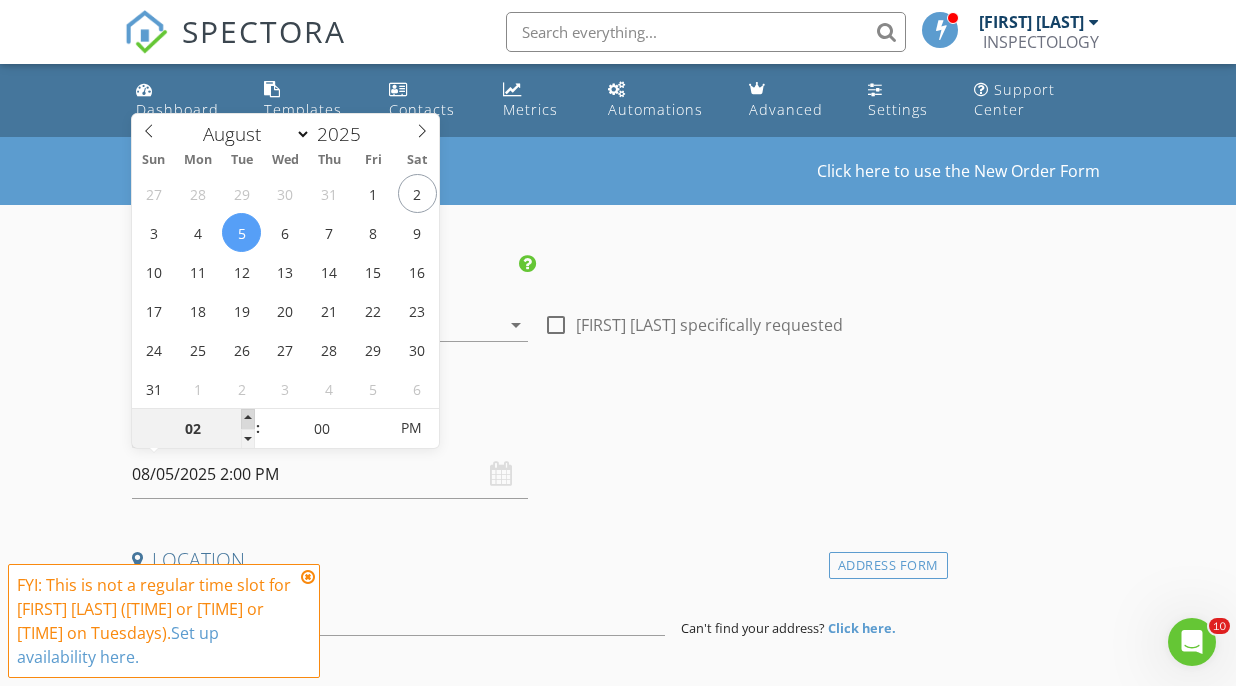 click at bounding box center (248, 419) 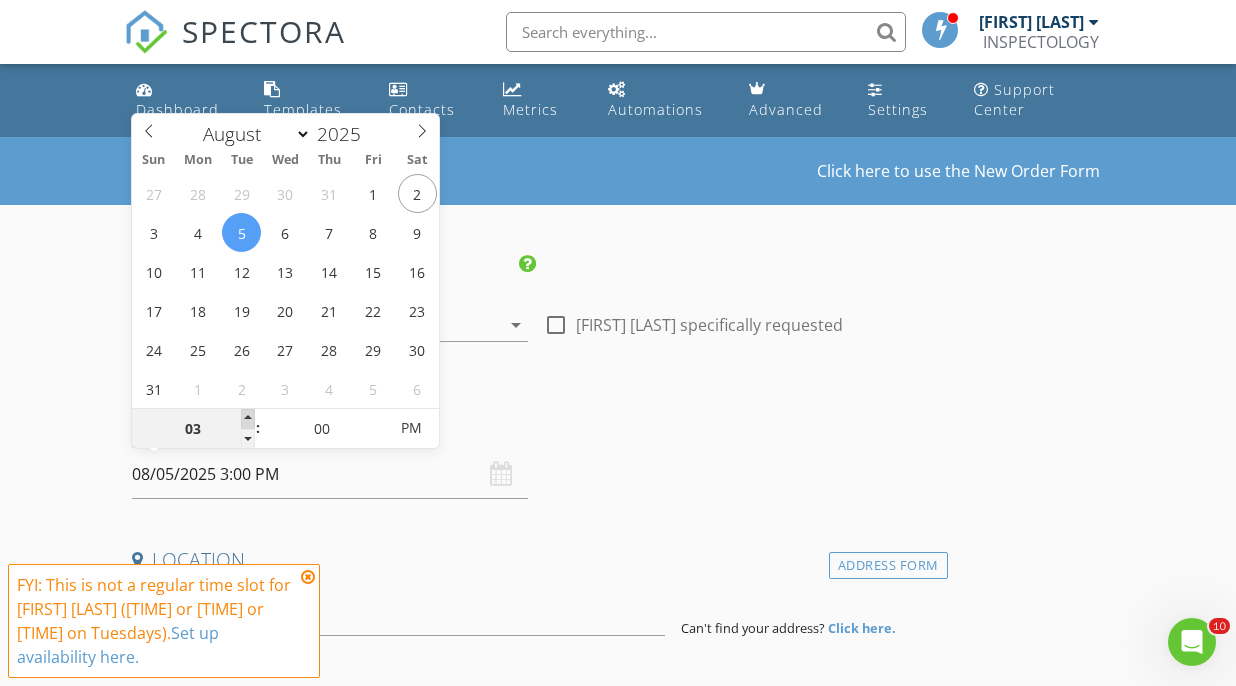click at bounding box center [248, 419] 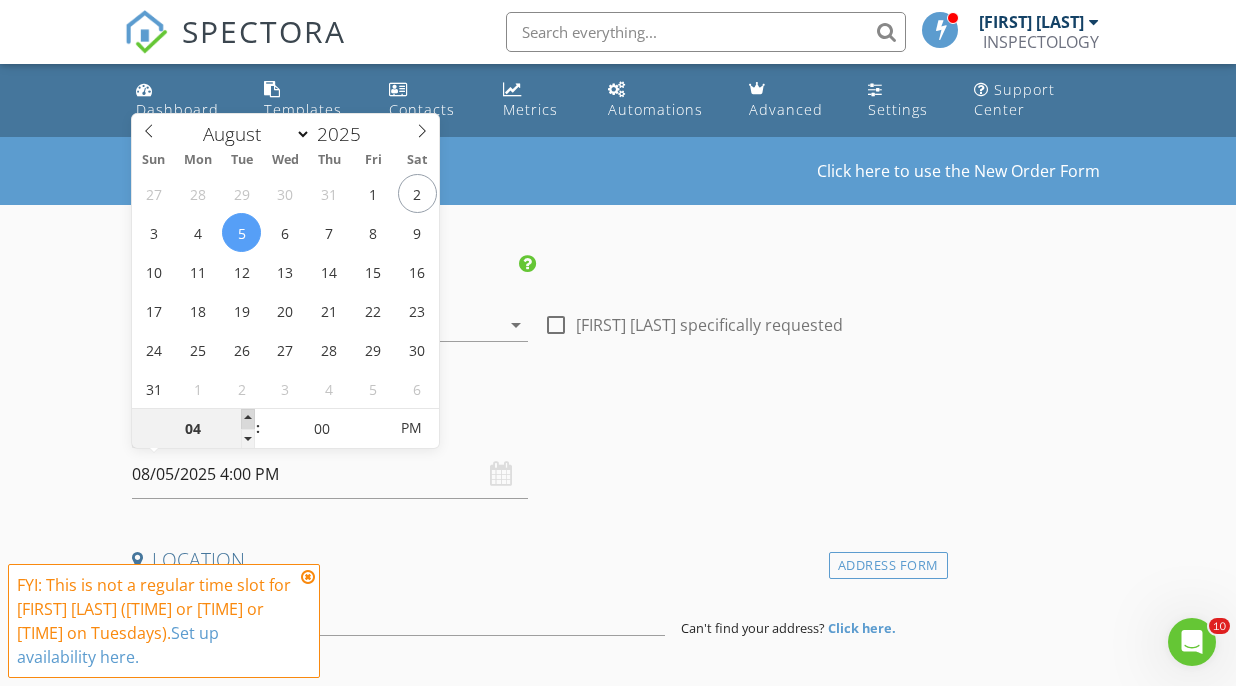 click at bounding box center (248, 419) 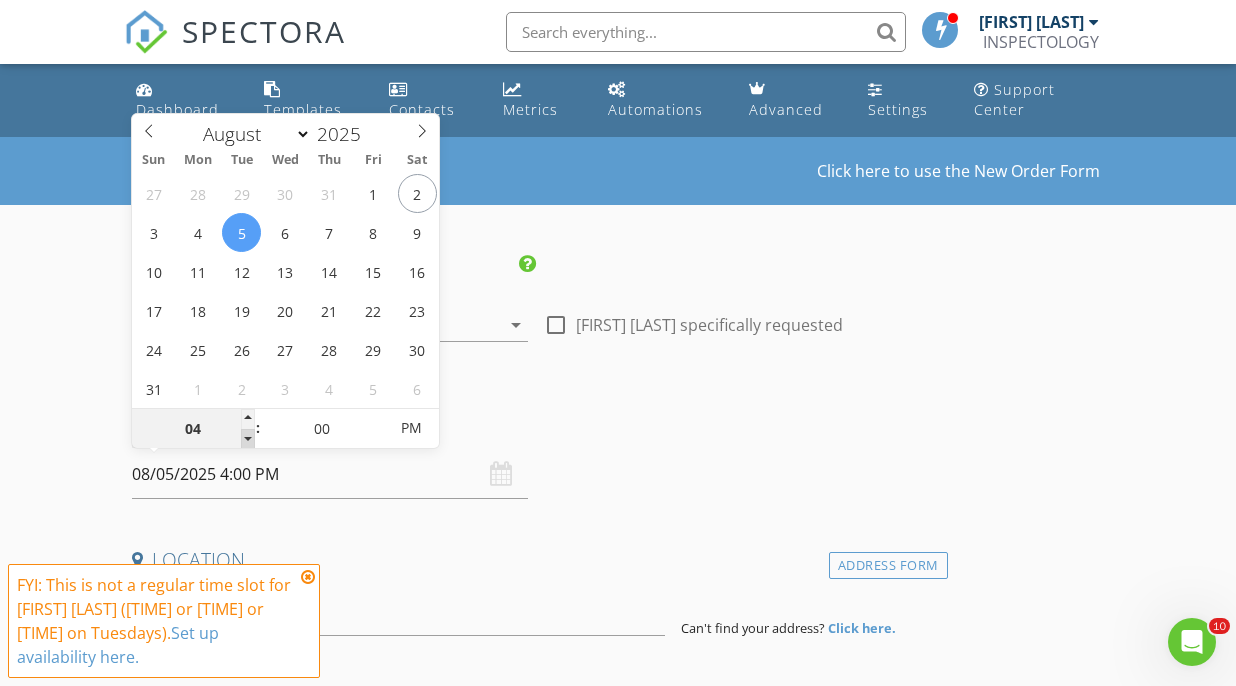 type on "03" 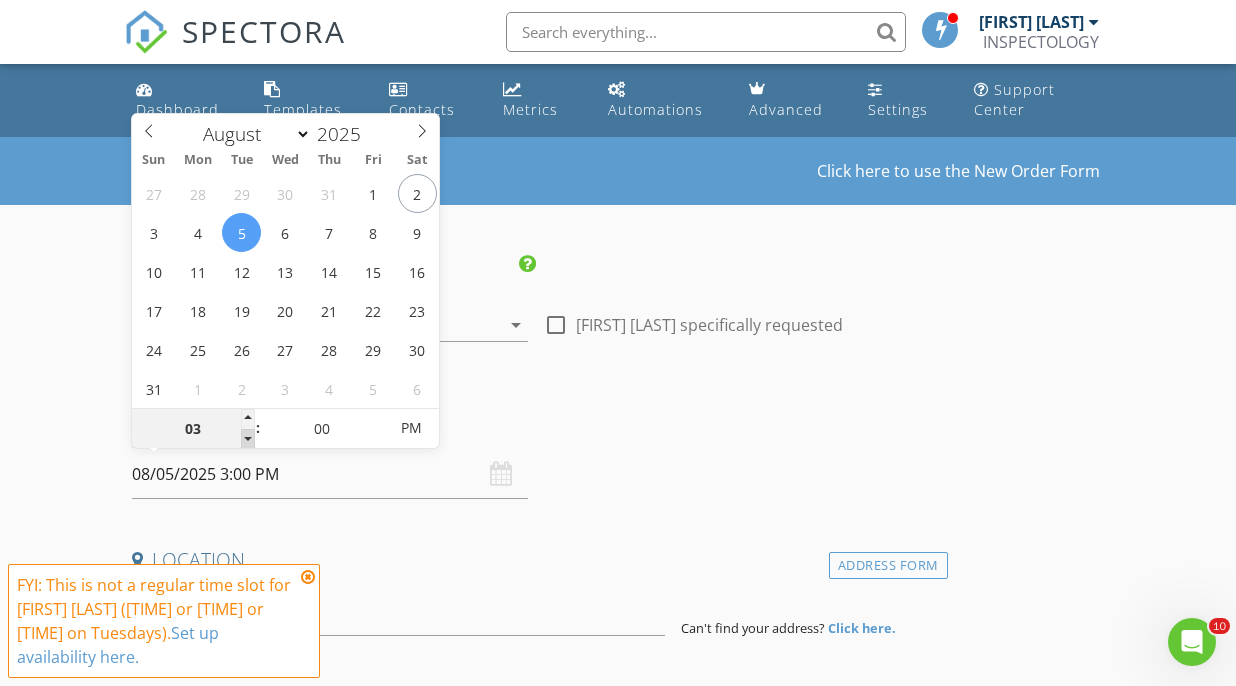 click at bounding box center (248, 439) 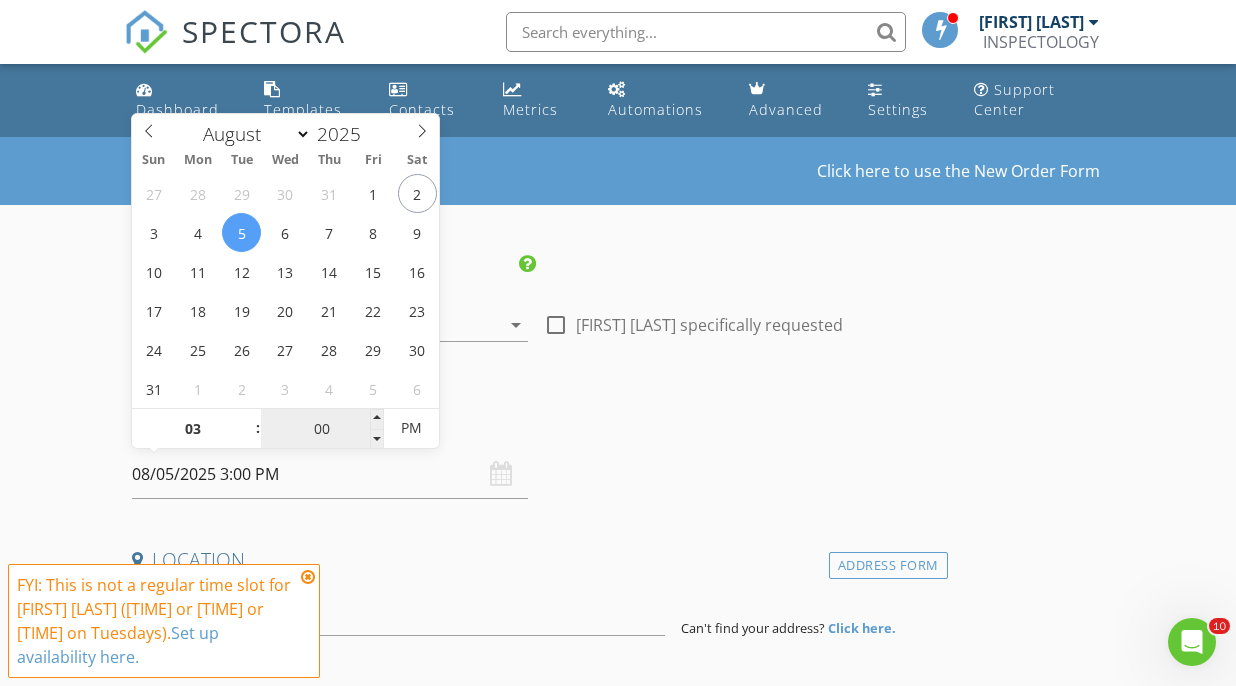 click on "00" at bounding box center (322, 429) 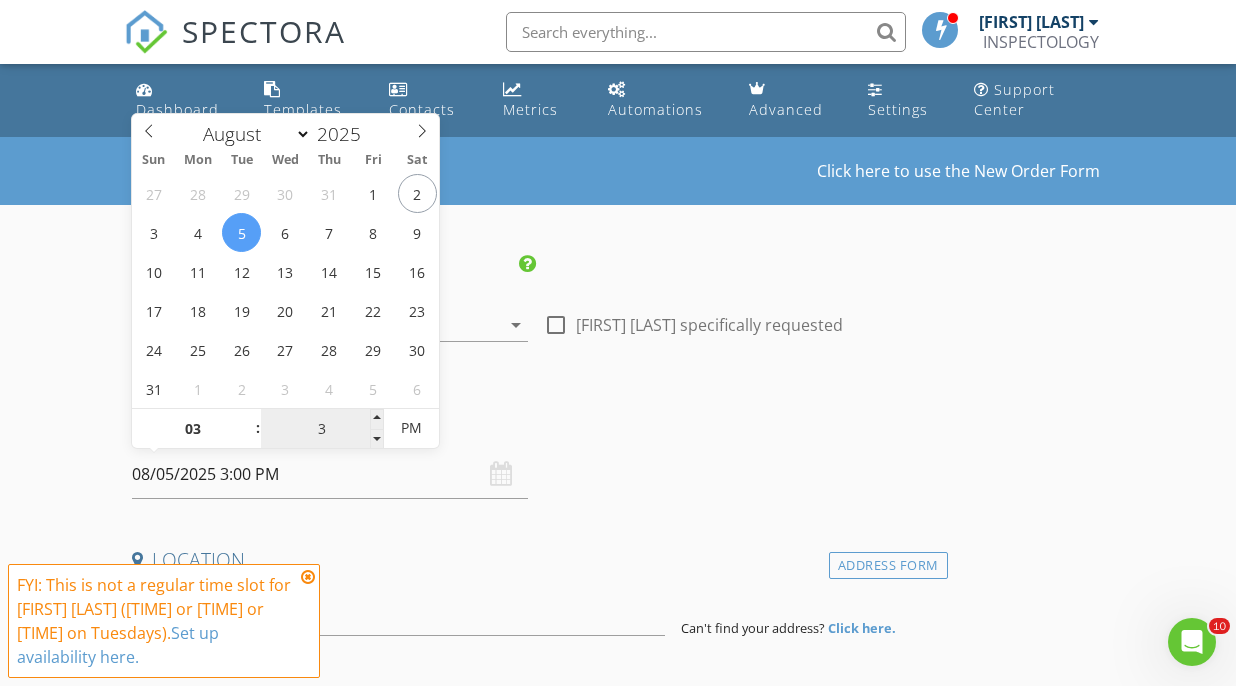 type on "30" 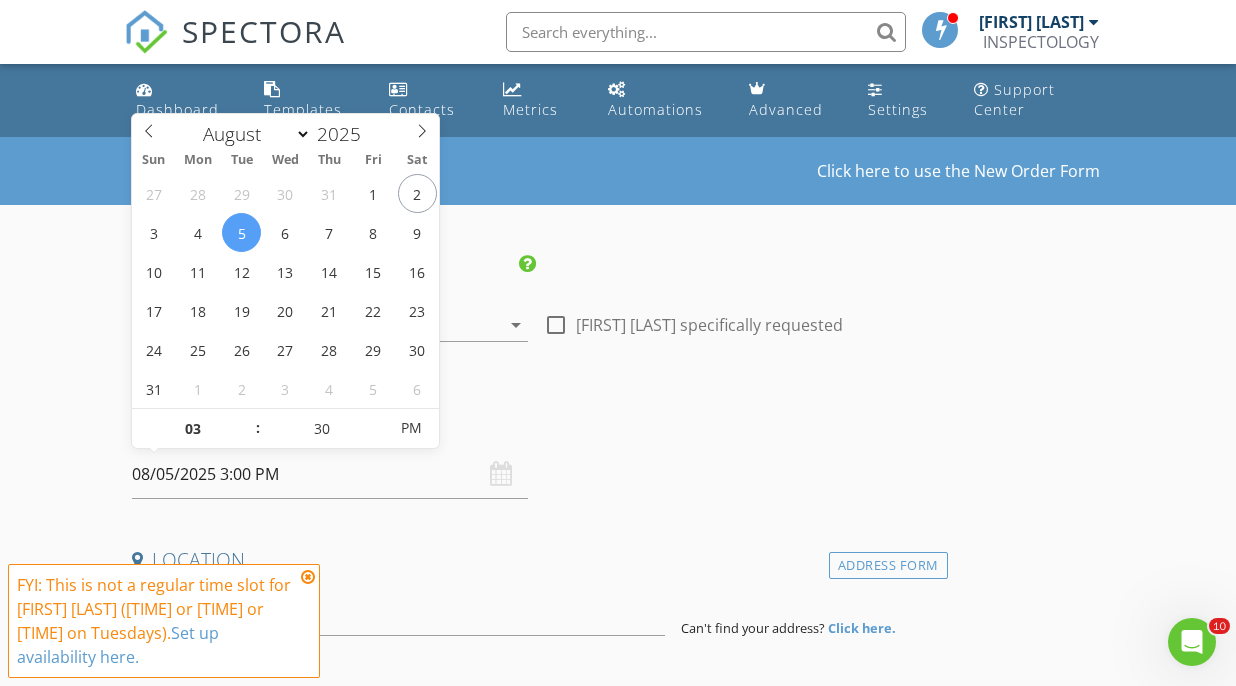 type on "08/05/2025 3:30 PM" 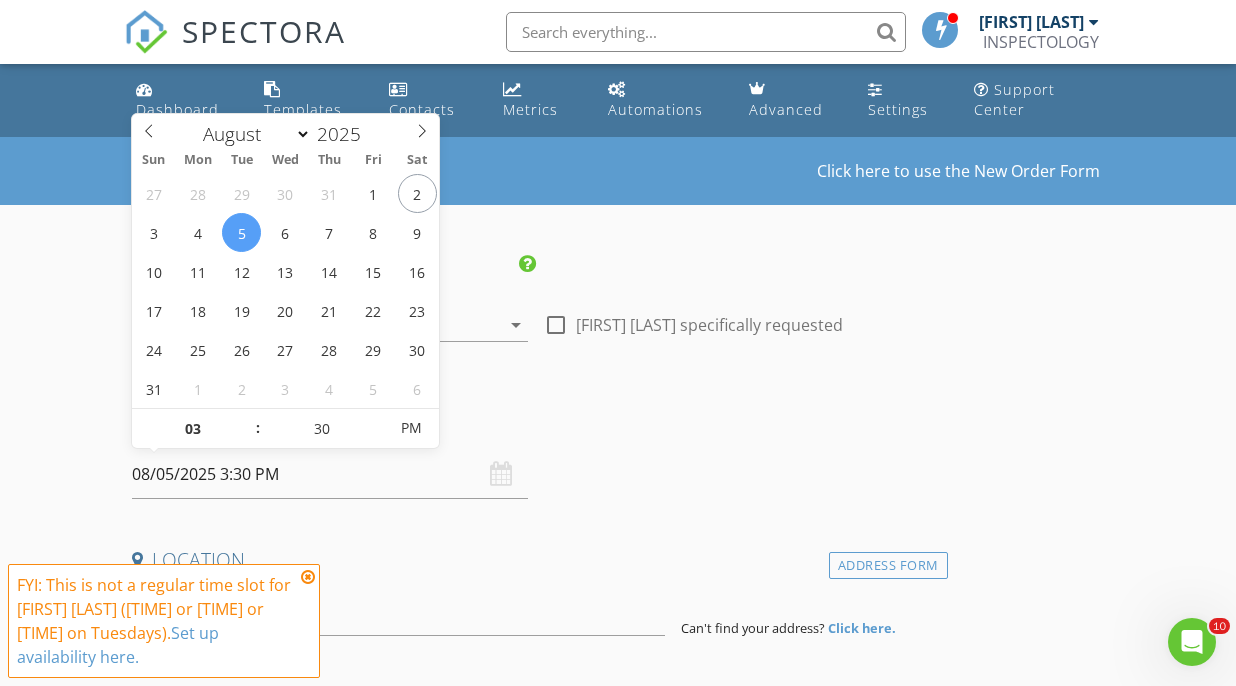 click on "INSPECTOR(S)
check_box   Luis Lopez   PRIMARY   Luis Lopez arrow_drop_down   check_box_outline_blank Luis Lopez specifically requested
Date/Time
08/05/2025 3:30 PM
Location
Address Form       Can't find your address?   Click here.
client
check_box Enable Client CC email for this inspection   Client Search     check_box_outline_blank Client is a Company/Organization     First Name   Last Name   Email   CC Email   Phone           Notes   Private Notes
ADD ADDITIONAL client
SERVICES
check_box_outline_blank   Residential Inspection   check_box_outline_blank   Sewer Scope 3rd Party   check_box_outline_blank   Radon Testing 3rd party   check_box_outline_blank   Commercial Inspection   check_box_outline_blank   New Service   arrow_drop_down     Select Discount Code arrow_drop_down" at bounding box center (536, 1663) 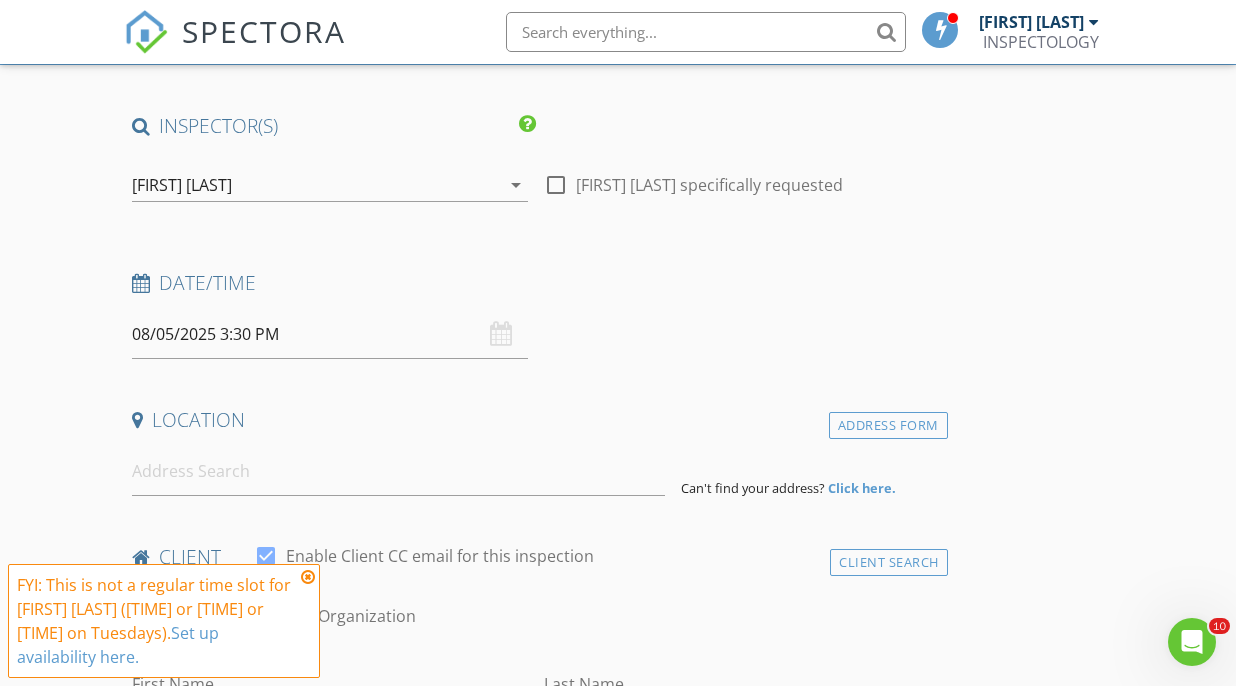 scroll, scrollTop: 170, scrollLeft: 0, axis: vertical 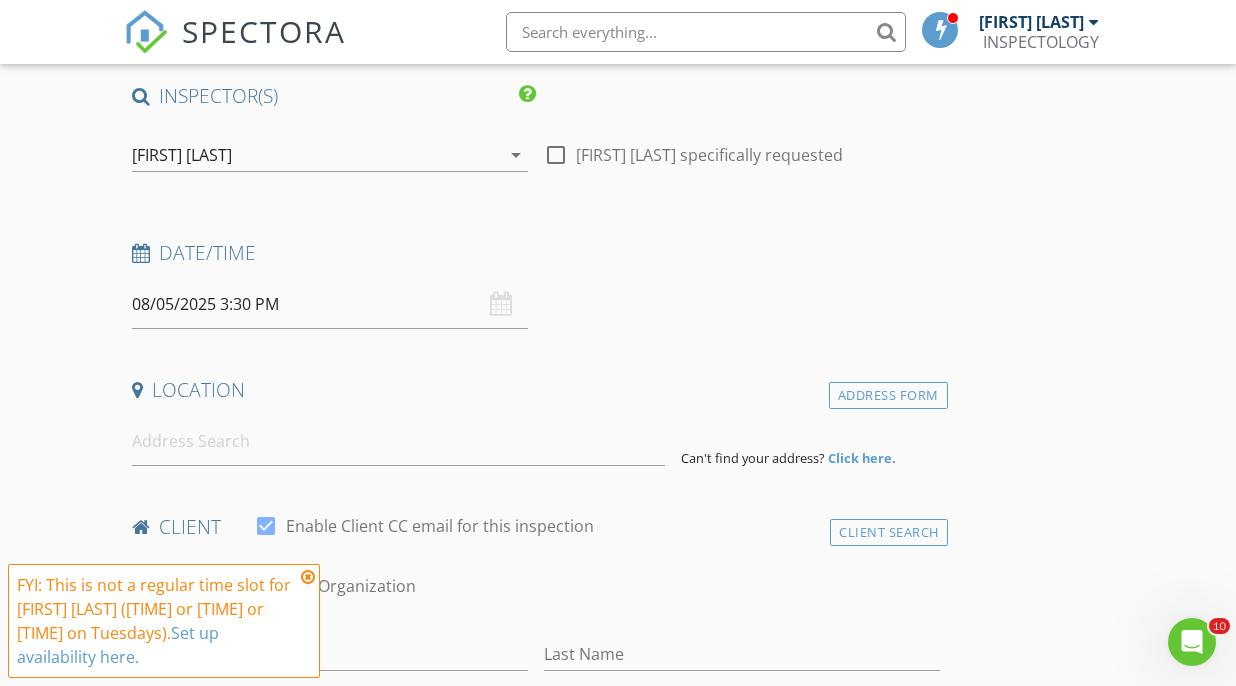 click at bounding box center (308, 577) 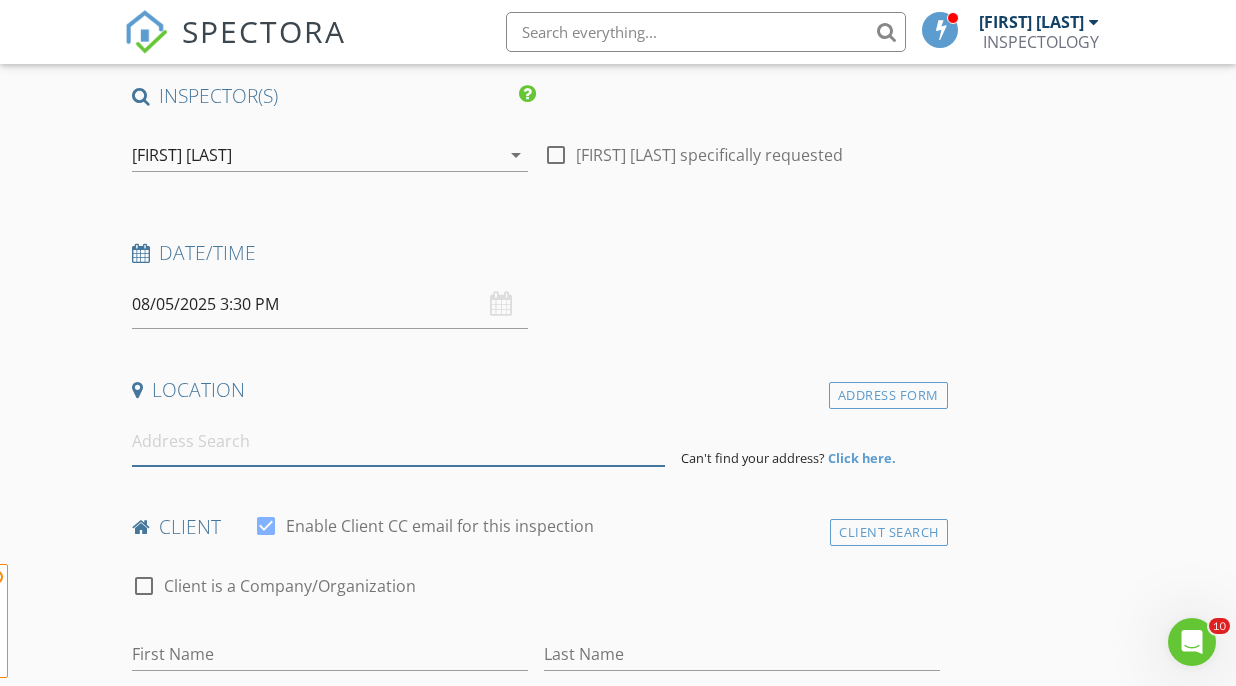 click at bounding box center [398, 441] 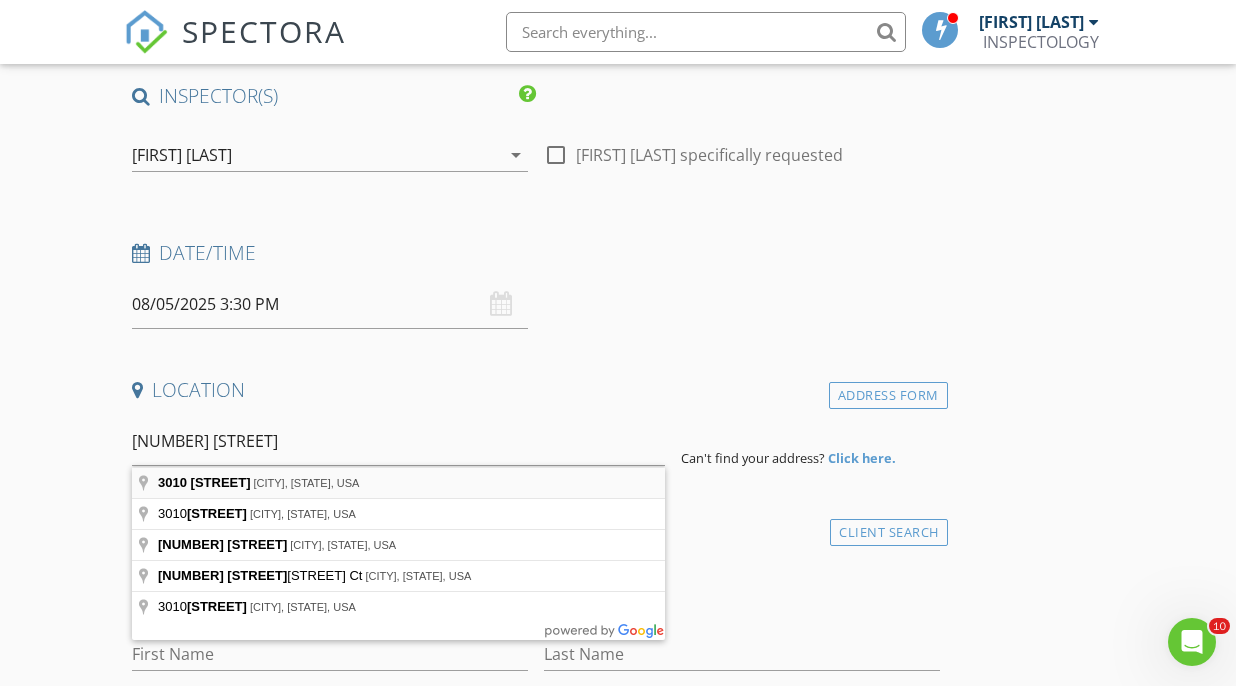 type on "3010 West Newport Avenue, Chicago, IL, USA" 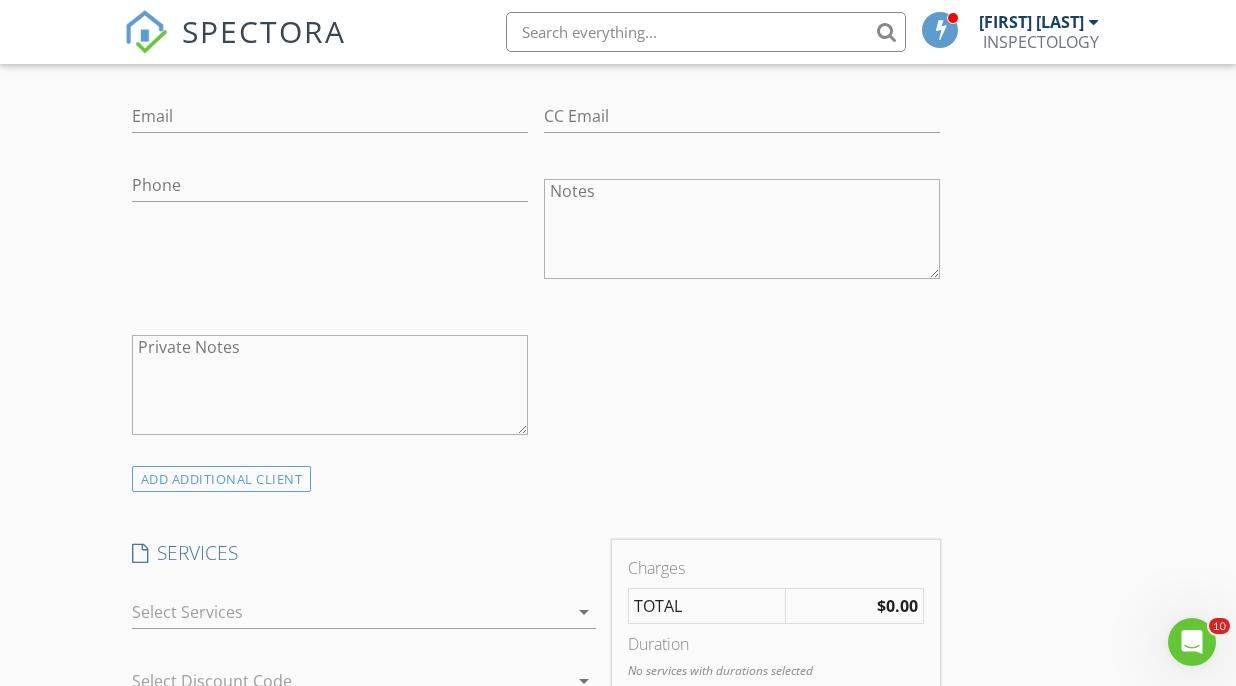scroll, scrollTop: 1211, scrollLeft: 0, axis: vertical 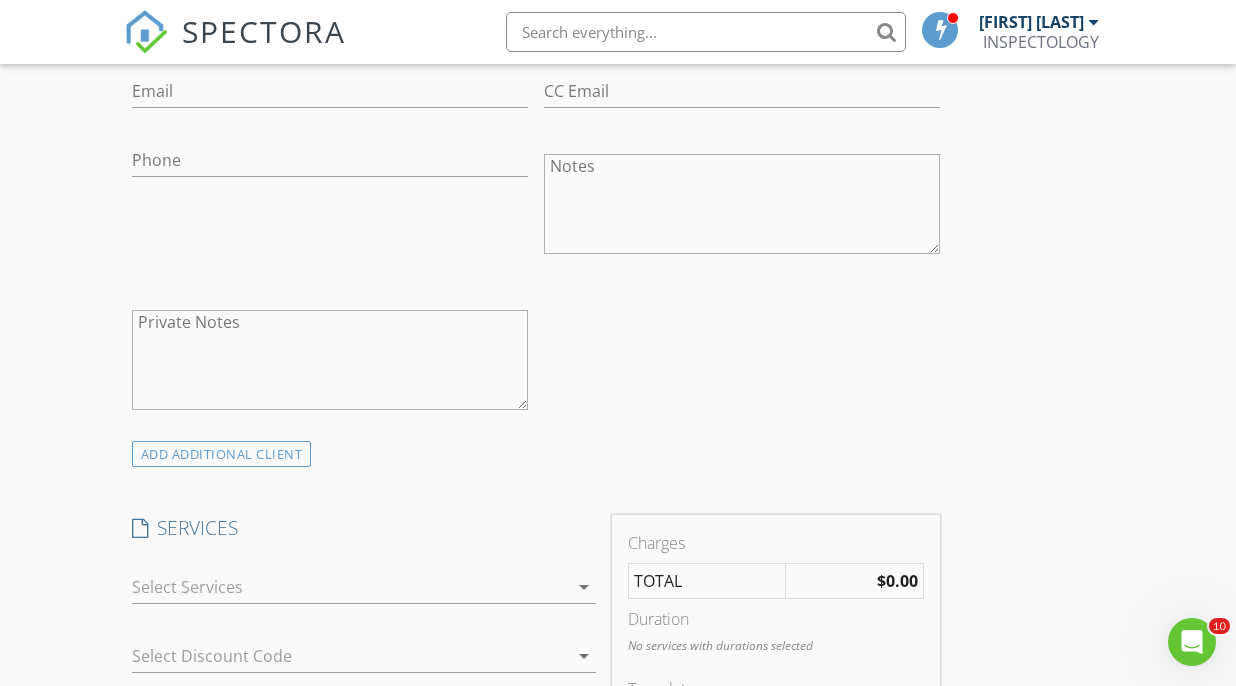 click at bounding box center (350, 587) 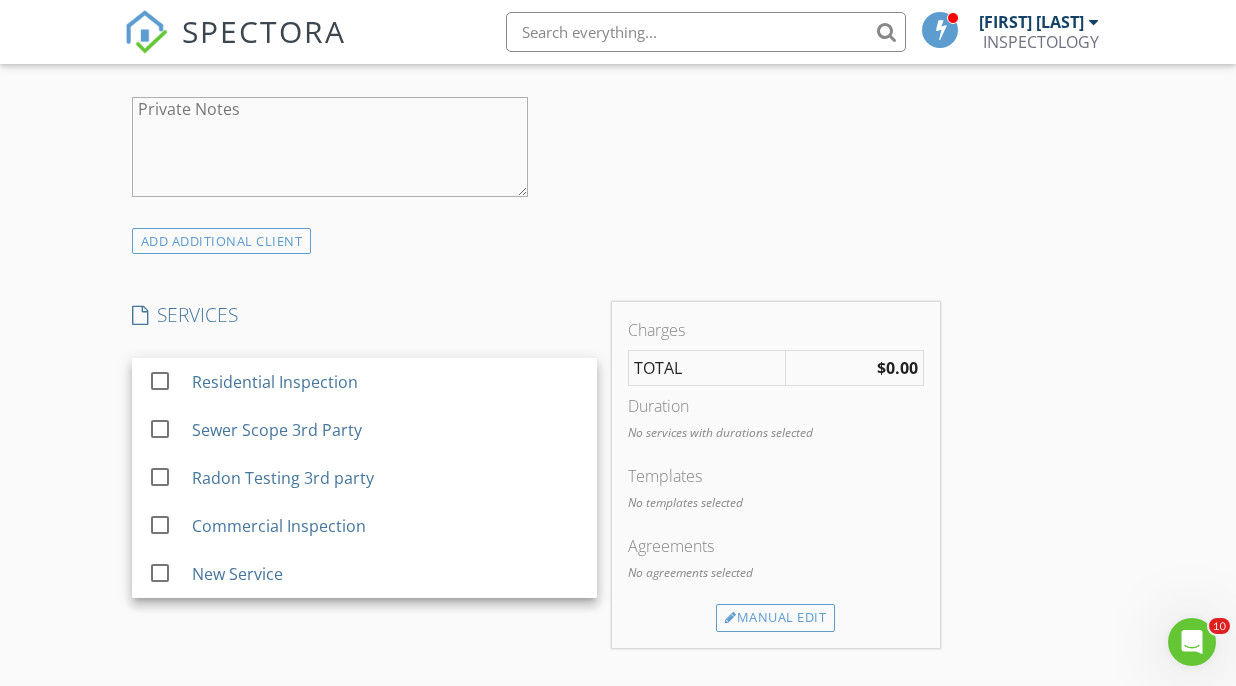 scroll, scrollTop: 1423, scrollLeft: 0, axis: vertical 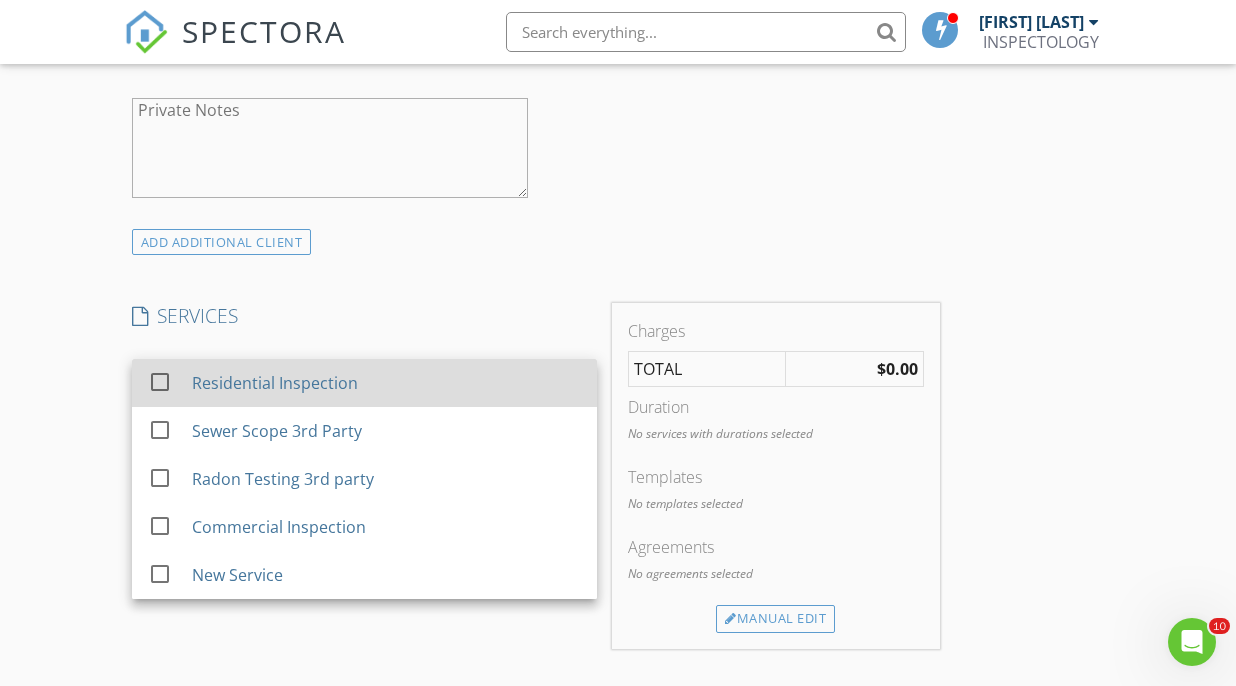 click at bounding box center [160, 382] 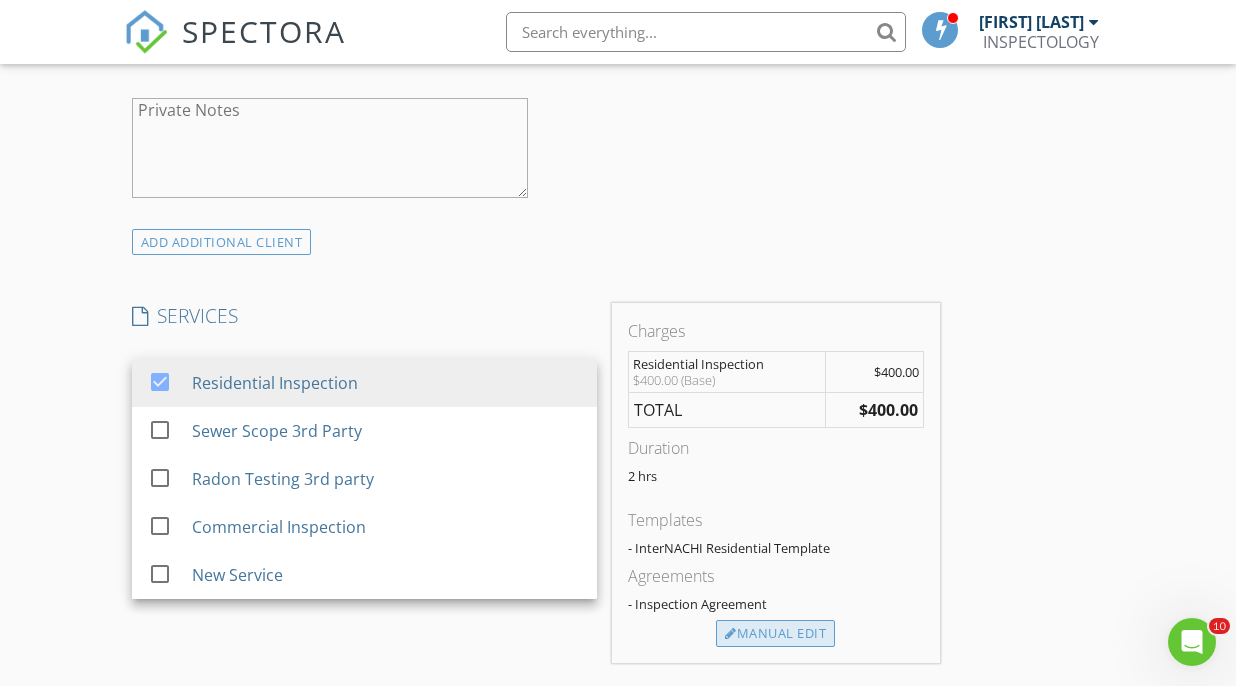 click on "Manual Edit" at bounding box center (775, 634) 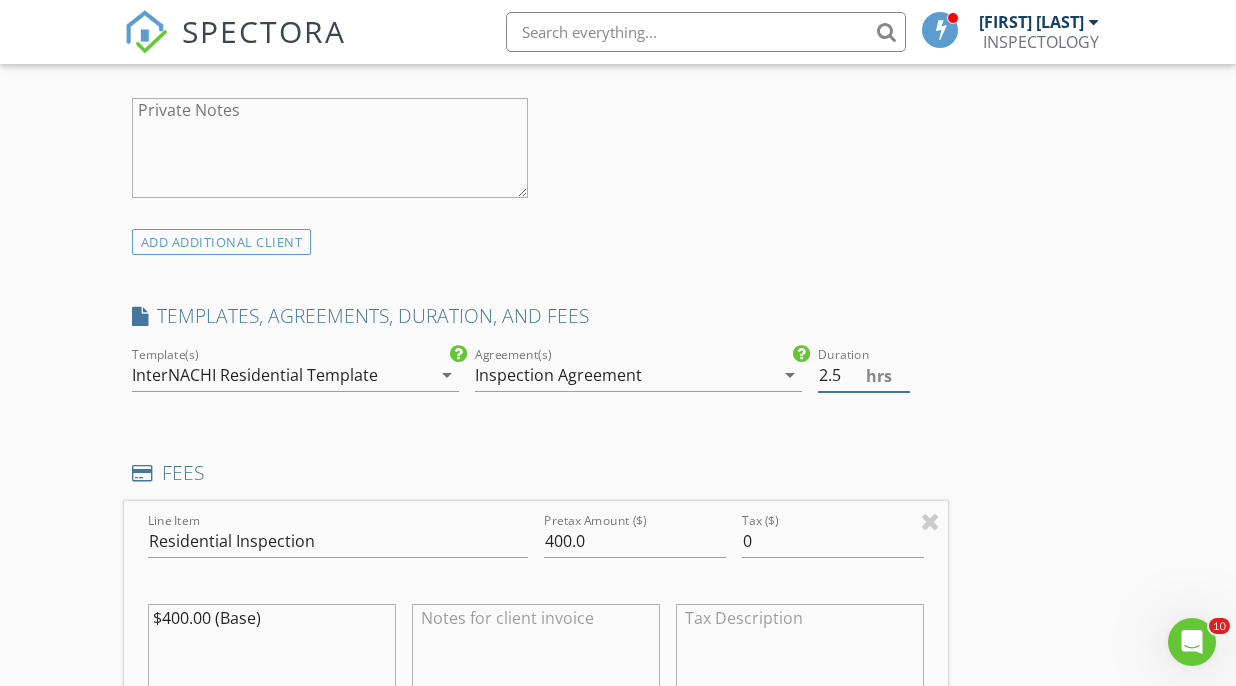 type on "2.5" 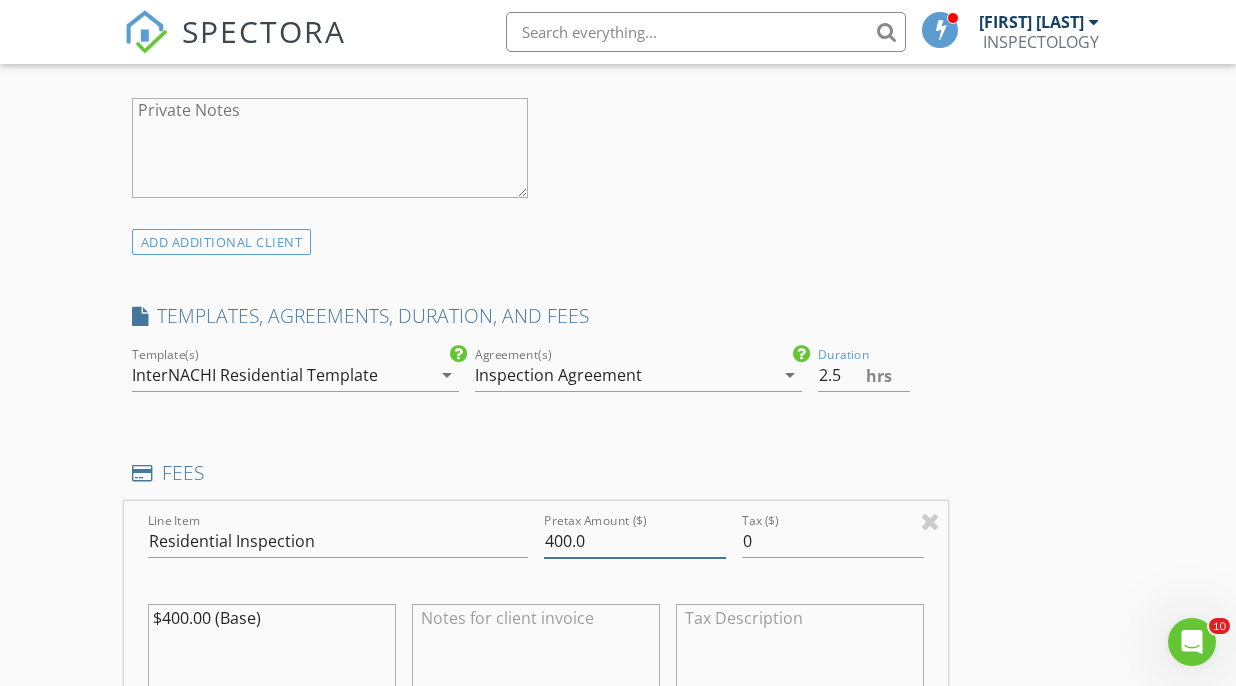 click on "400.0" at bounding box center (635, 541) 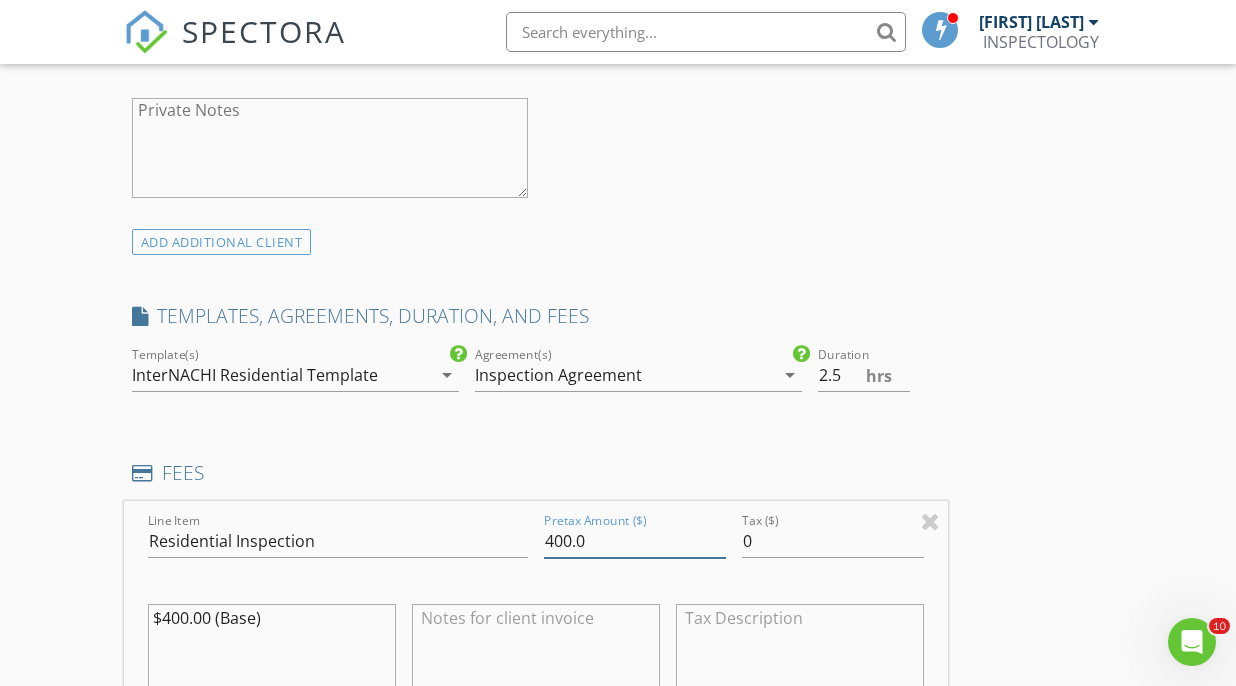 click on "400.0" at bounding box center (635, 541) 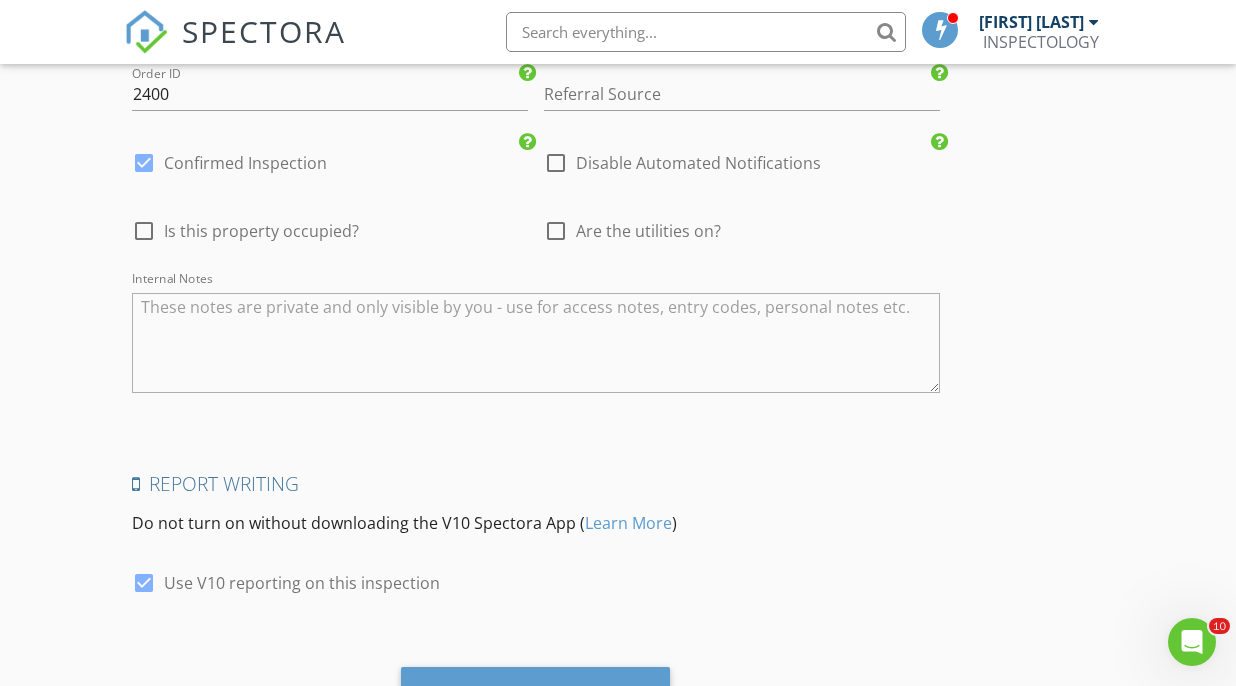 scroll, scrollTop: 3179, scrollLeft: 0, axis: vertical 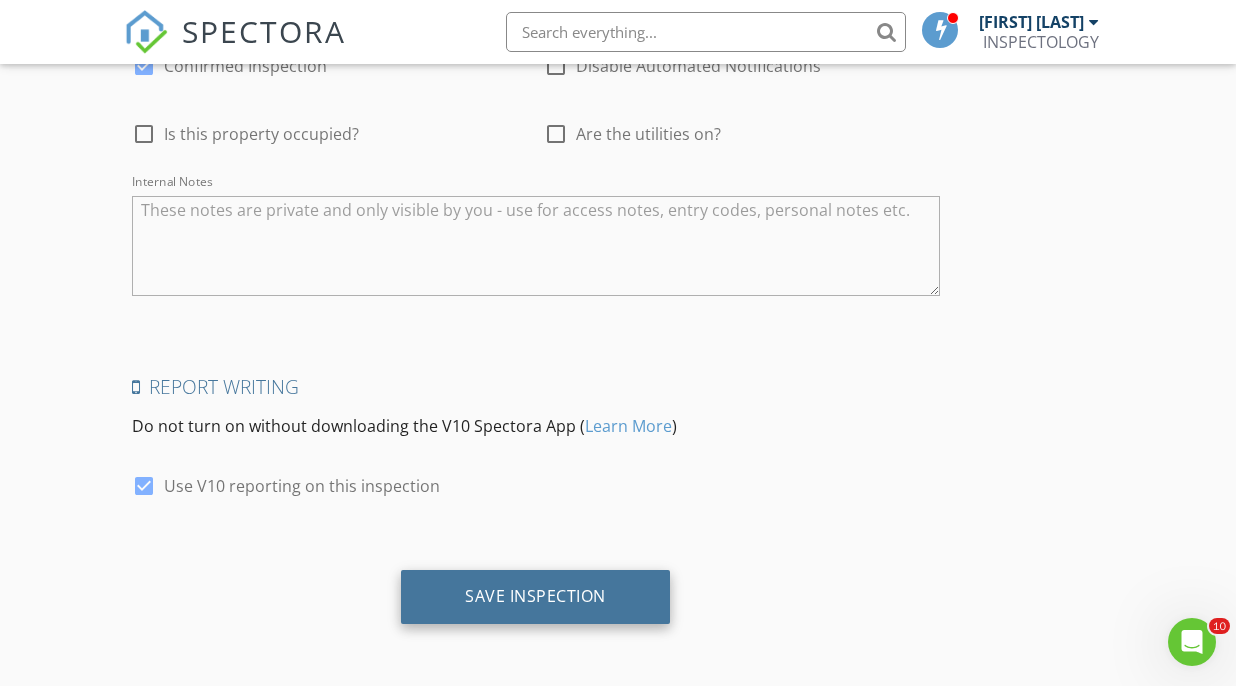 type on "675" 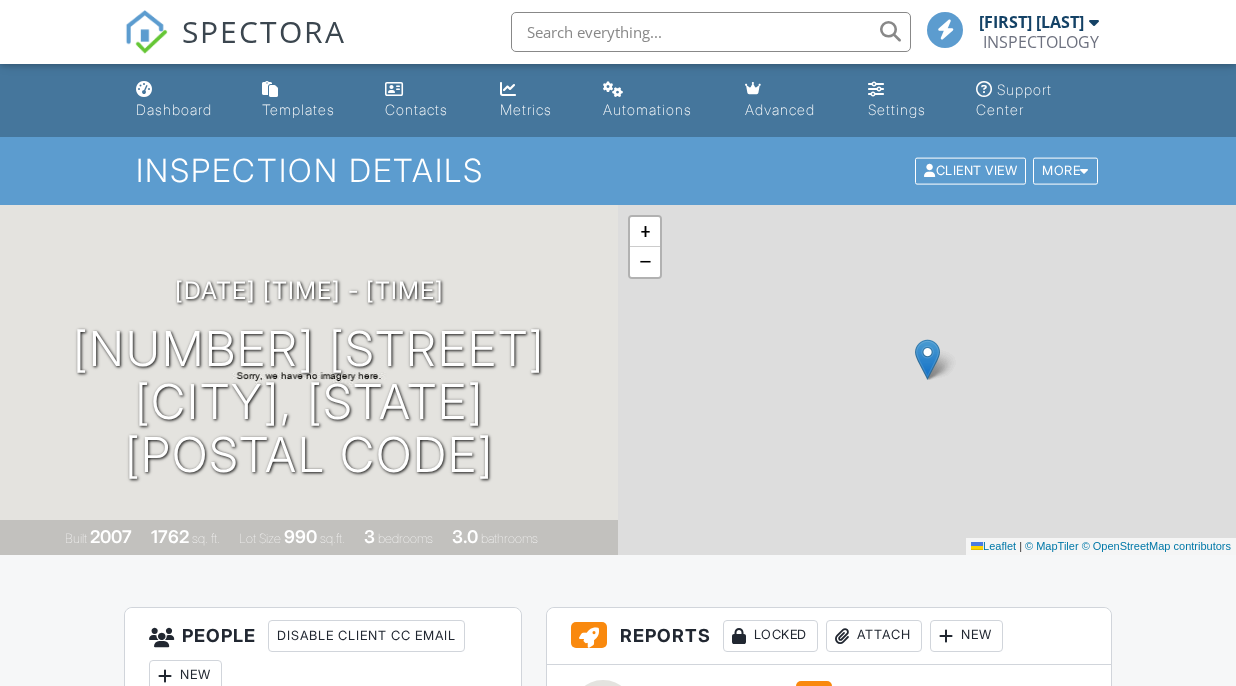 scroll, scrollTop: 0, scrollLeft: 0, axis: both 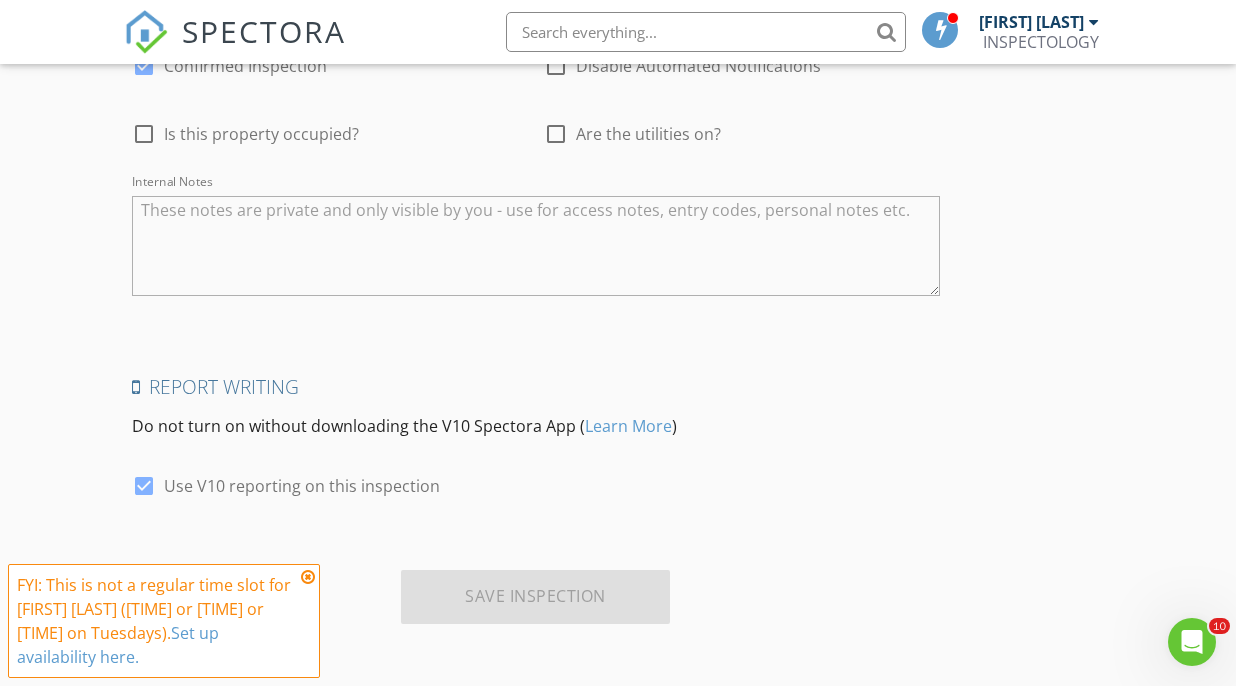 click on "SPECTORA" at bounding box center [264, 31] 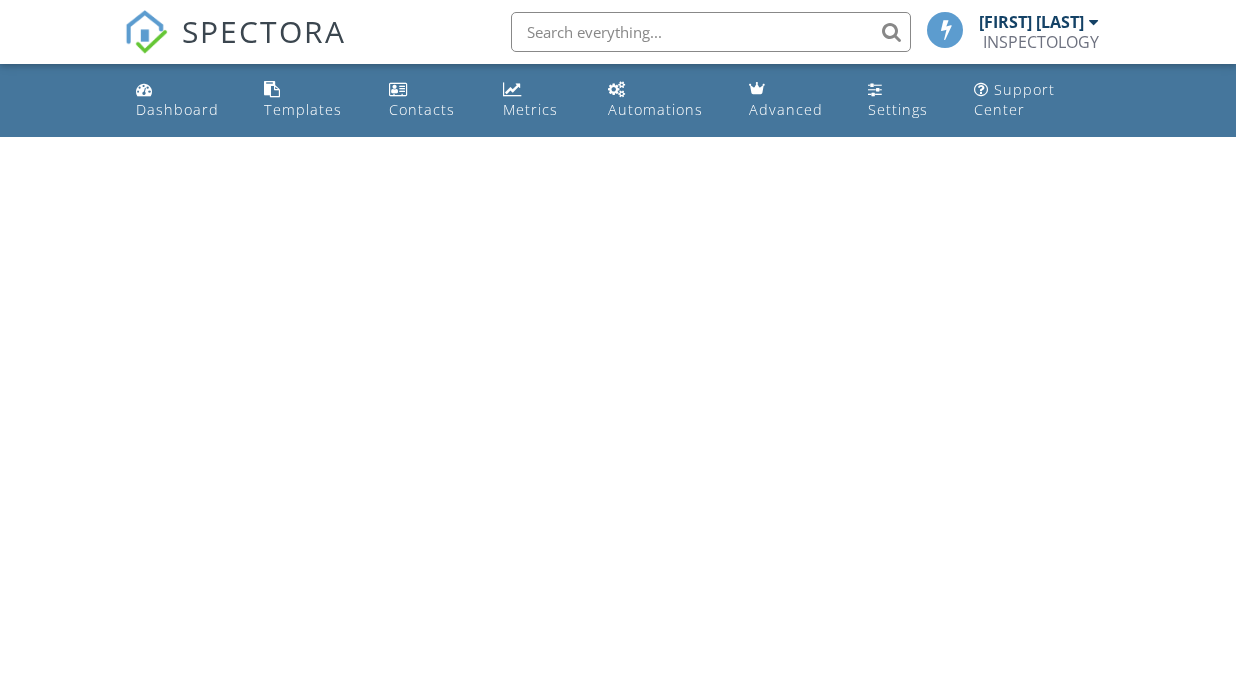 scroll, scrollTop: 0, scrollLeft: 0, axis: both 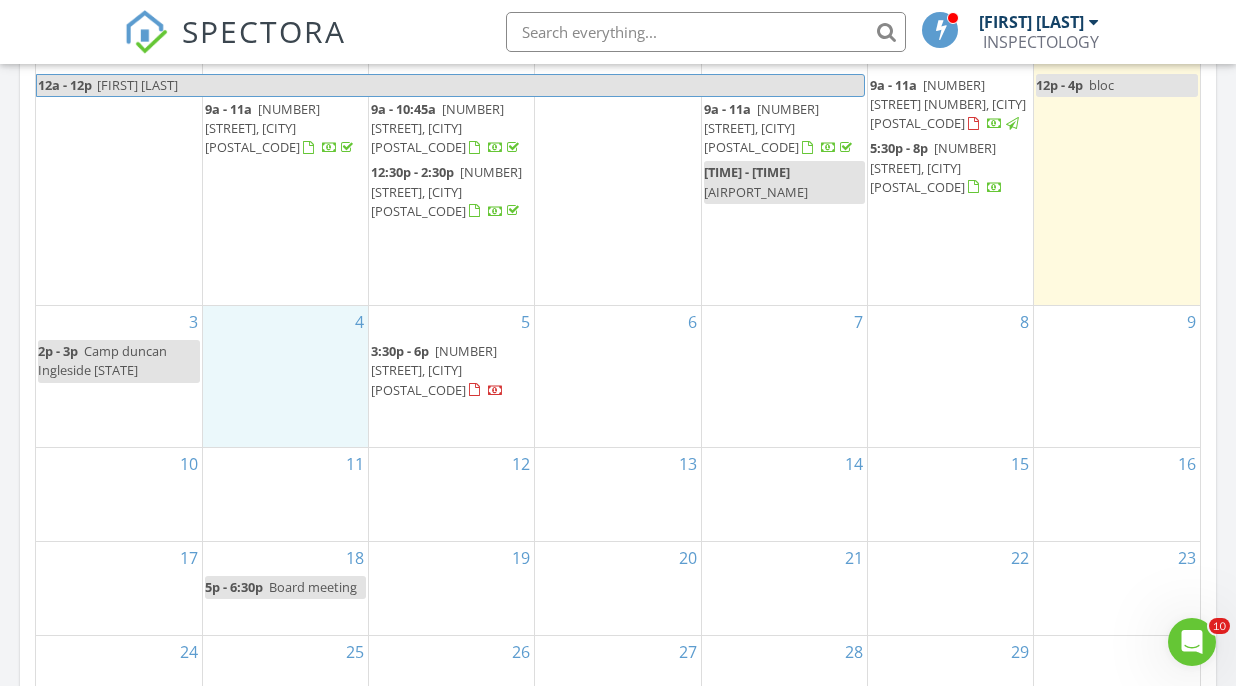 click on "4" at bounding box center [285, 376] 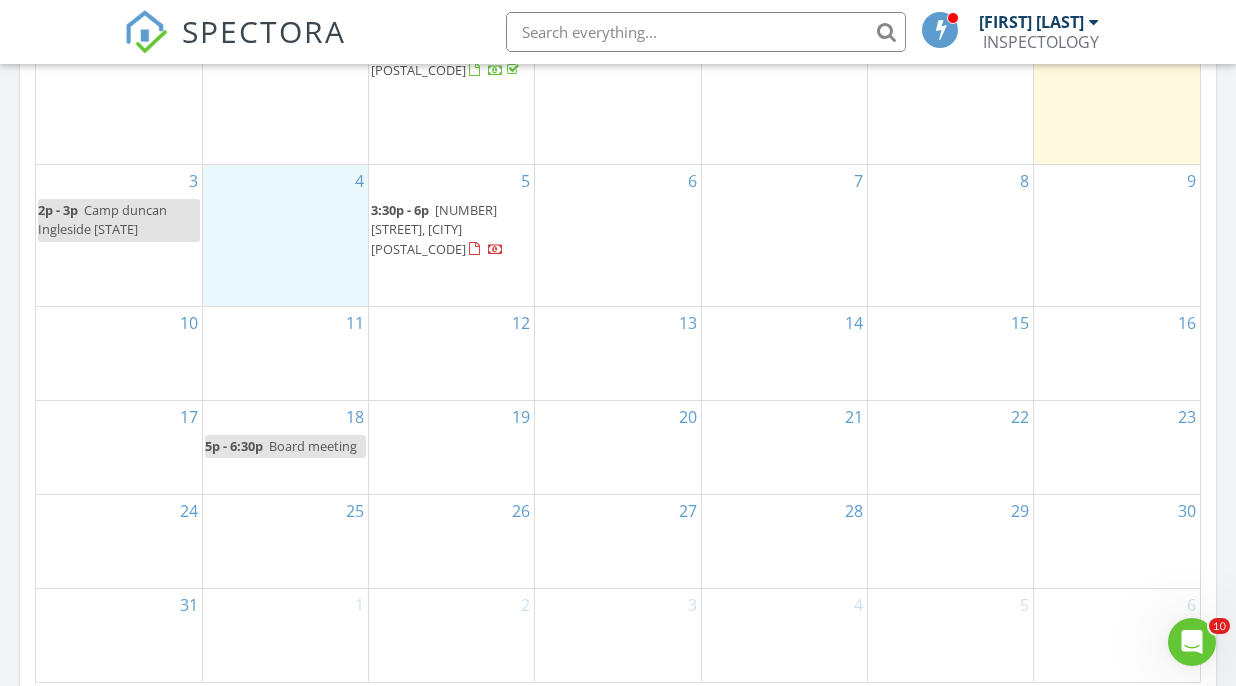 scroll, scrollTop: 1074, scrollLeft: 0, axis: vertical 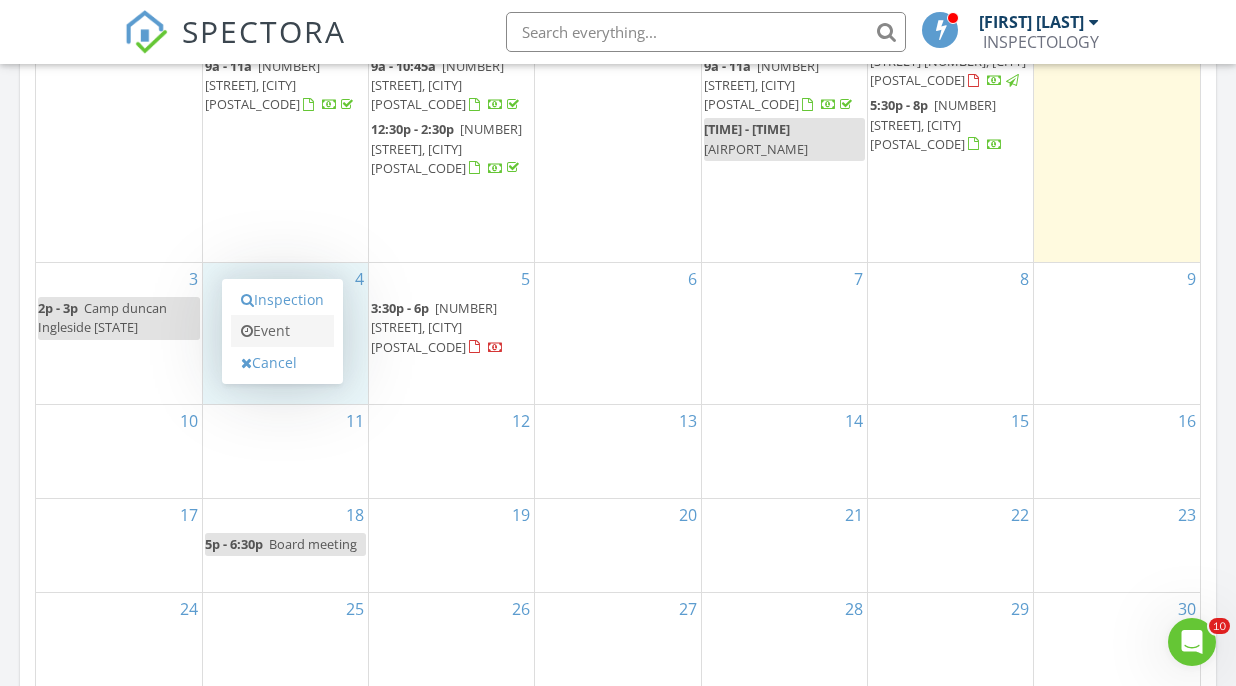 click on "Event" at bounding box center [282, 331] 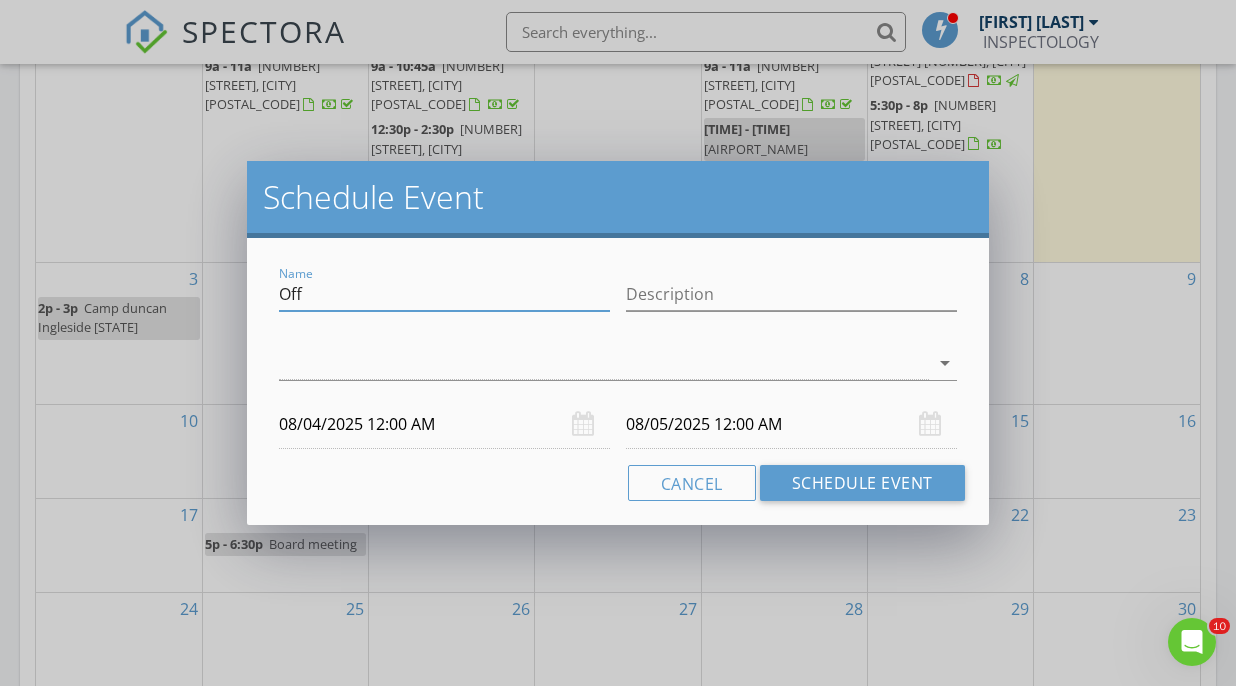 click on "Off" at bounding box center (444, 294) 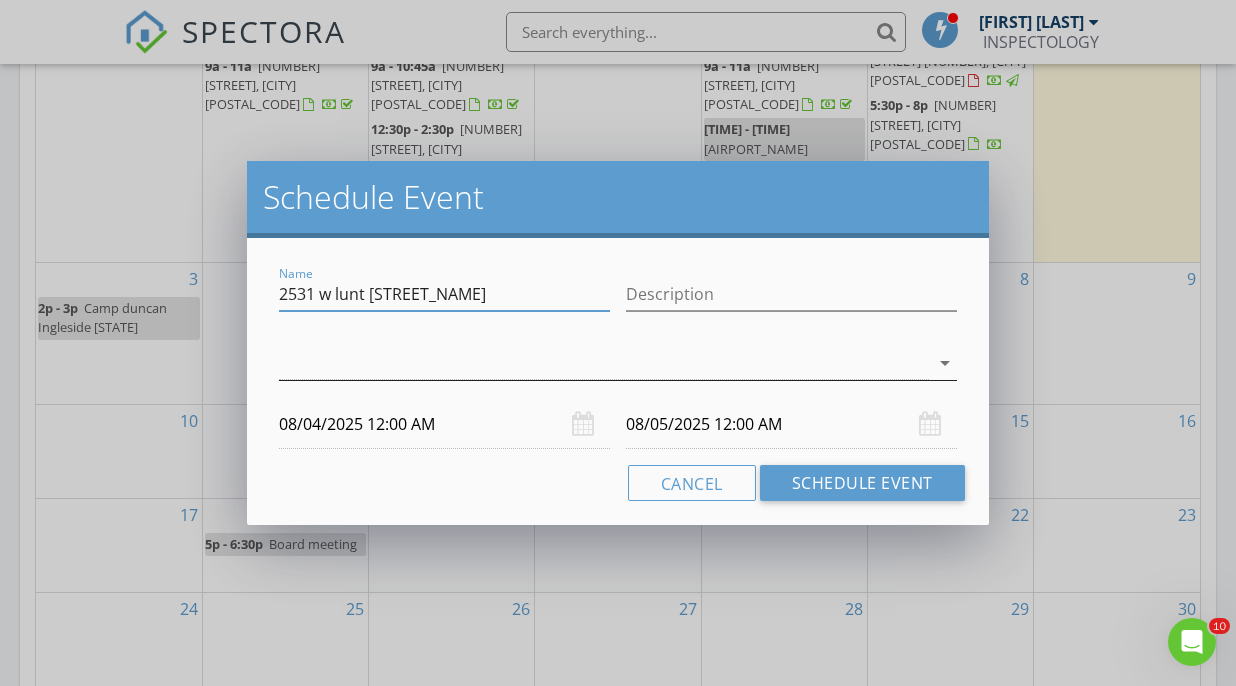 type on "2531 w lunt" 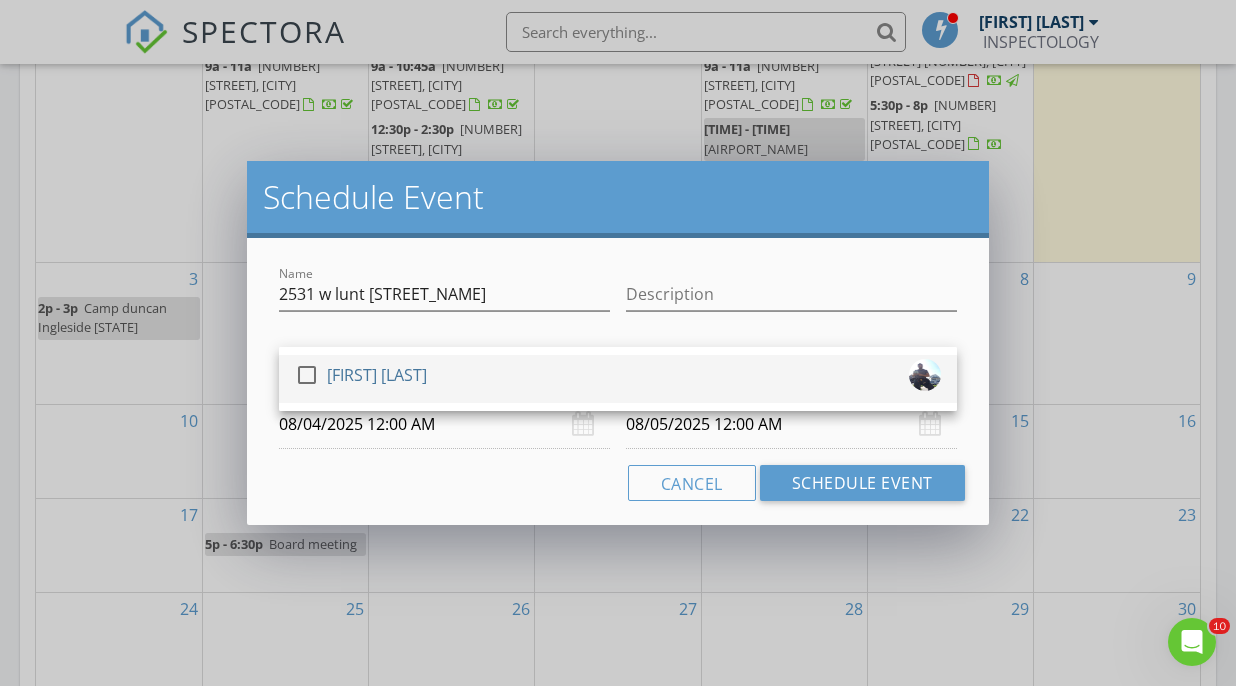 click on "[FIRST] [LAST]" at bounding box center (377, 375) 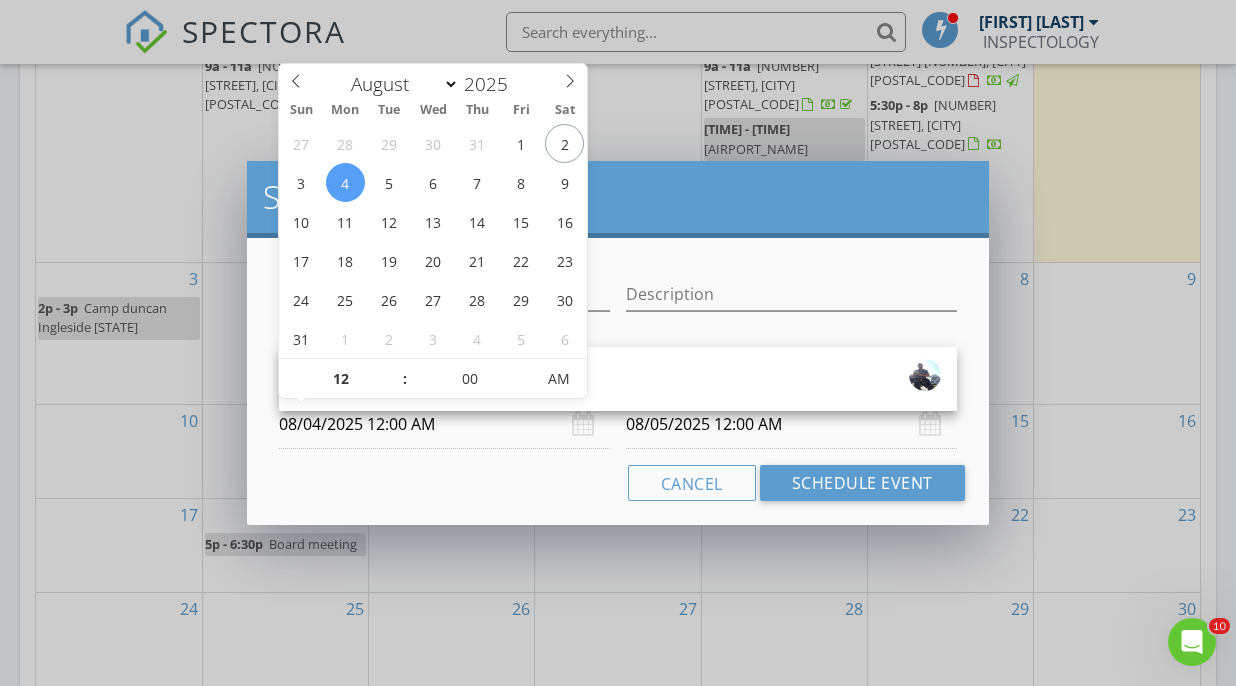 click on "08/04/2025 12:00 AM" at bounding box center [444, 424] 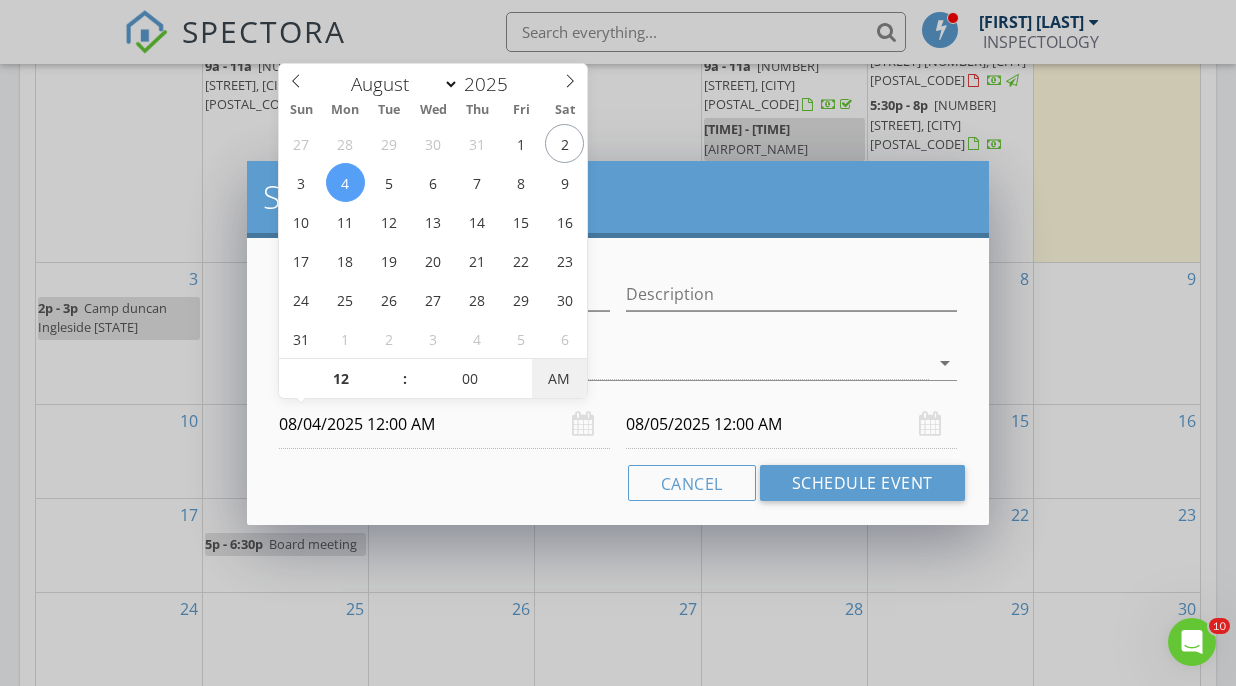type on "08/04/2025 12:00 PM" 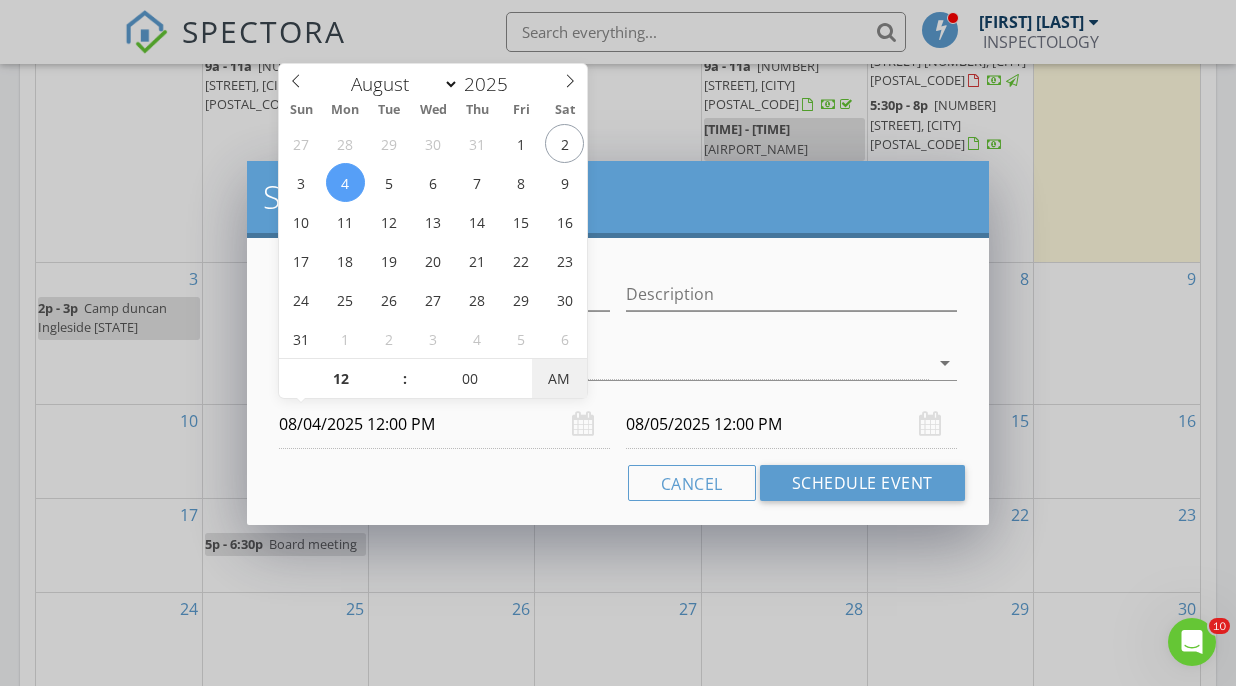 click on "AM" at bounding box center (559, 379) 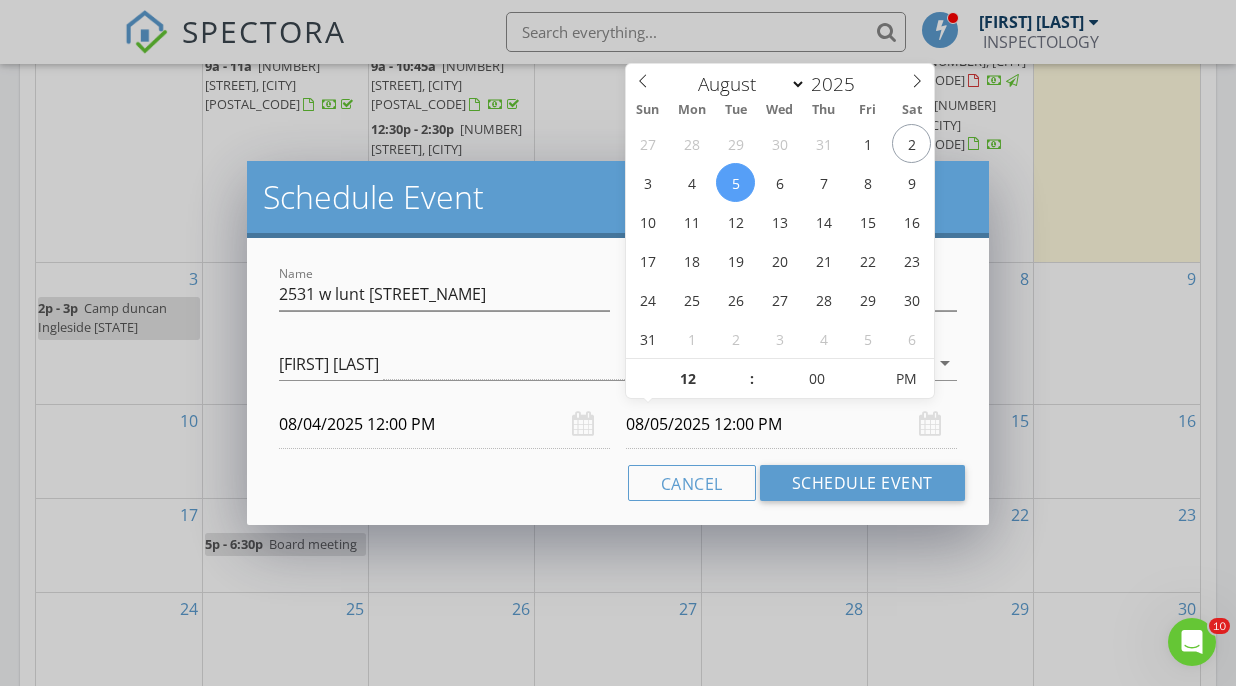 click on "08/05/2025 12:00 PM" at bounding box center [791, 424] 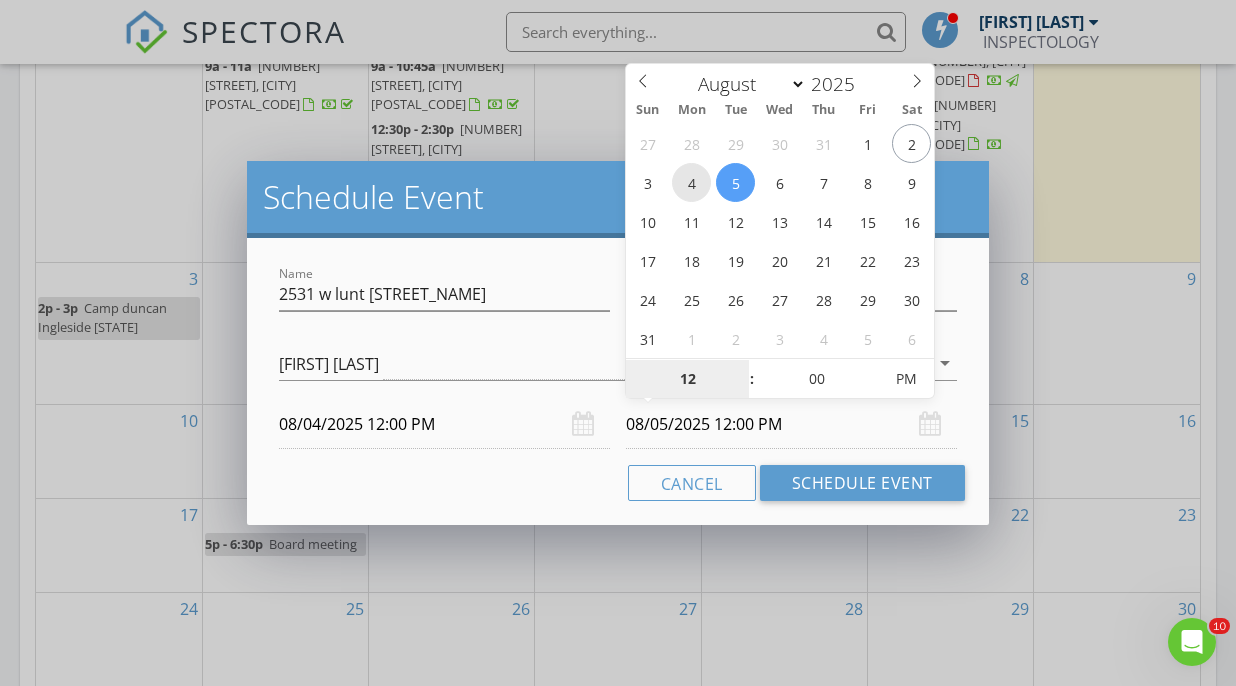 type on "08/04/2025 12:00 PM" 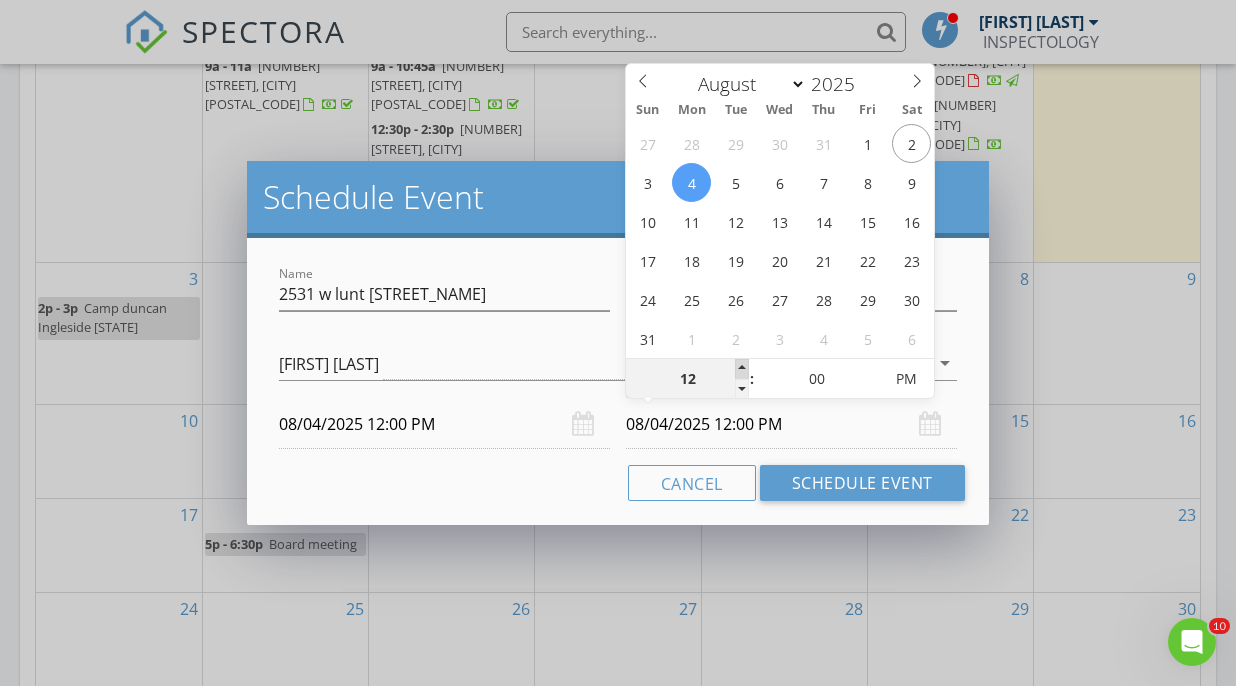 type on "01" 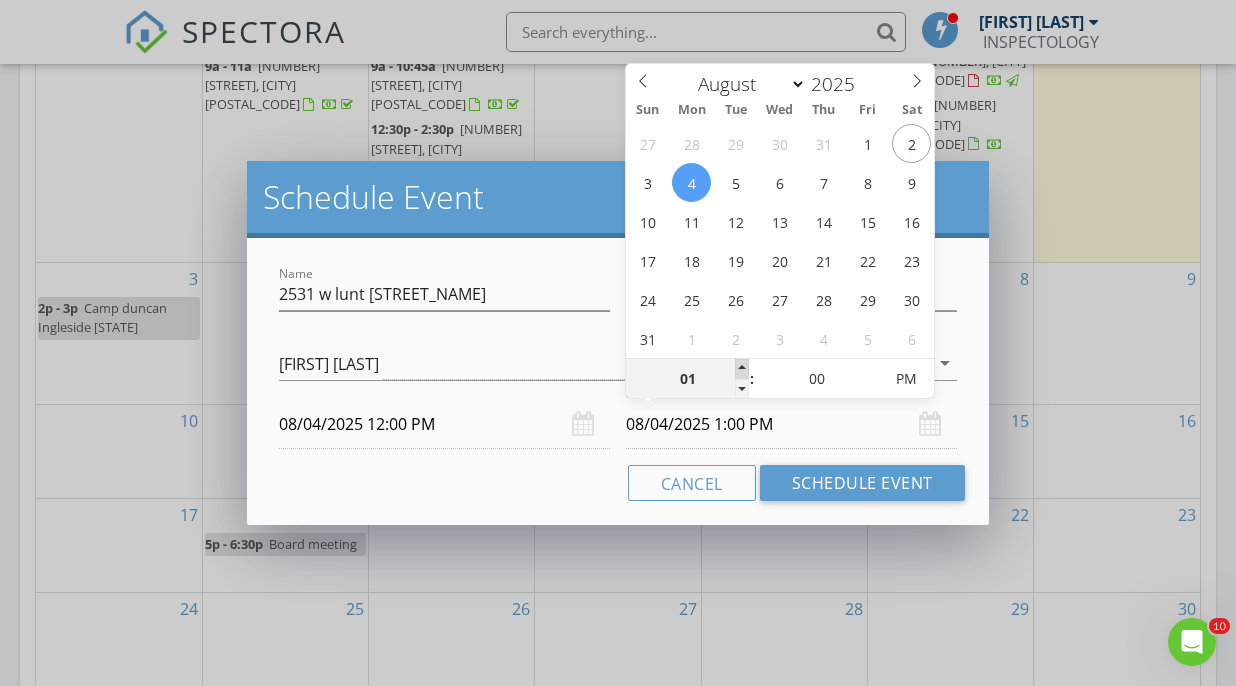 click at bounding box center (742, 369) 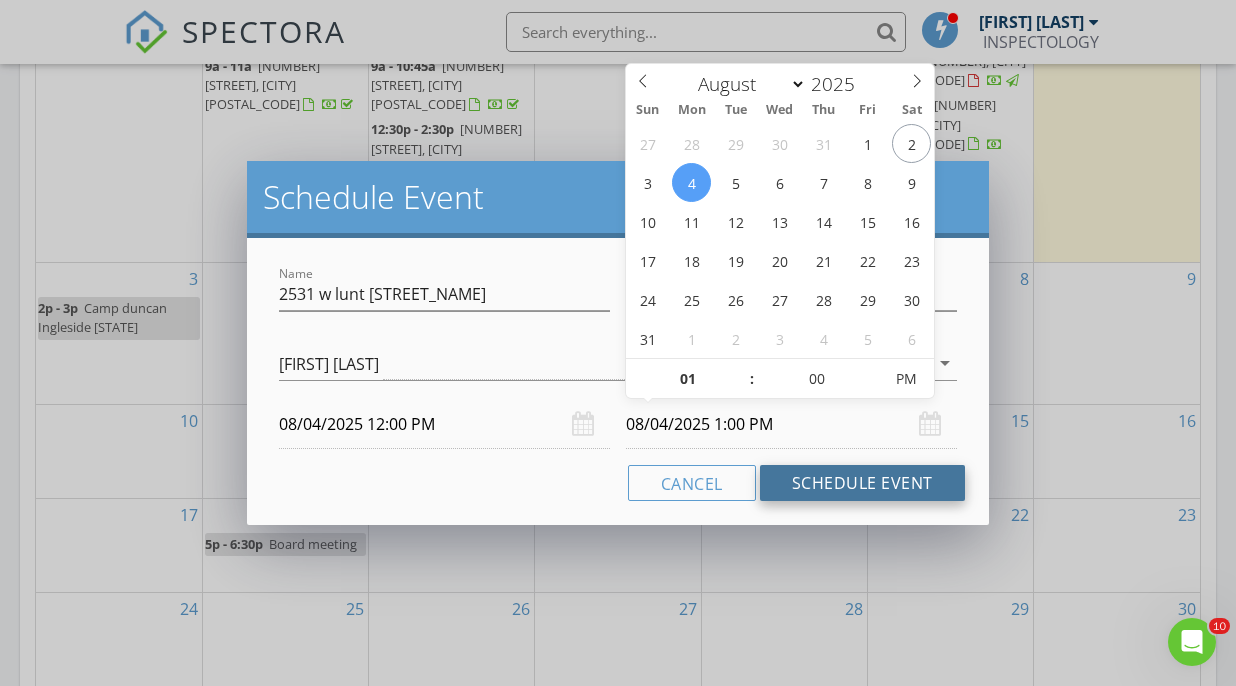 click on "Schedule Event" at bounding box center (862, 483) 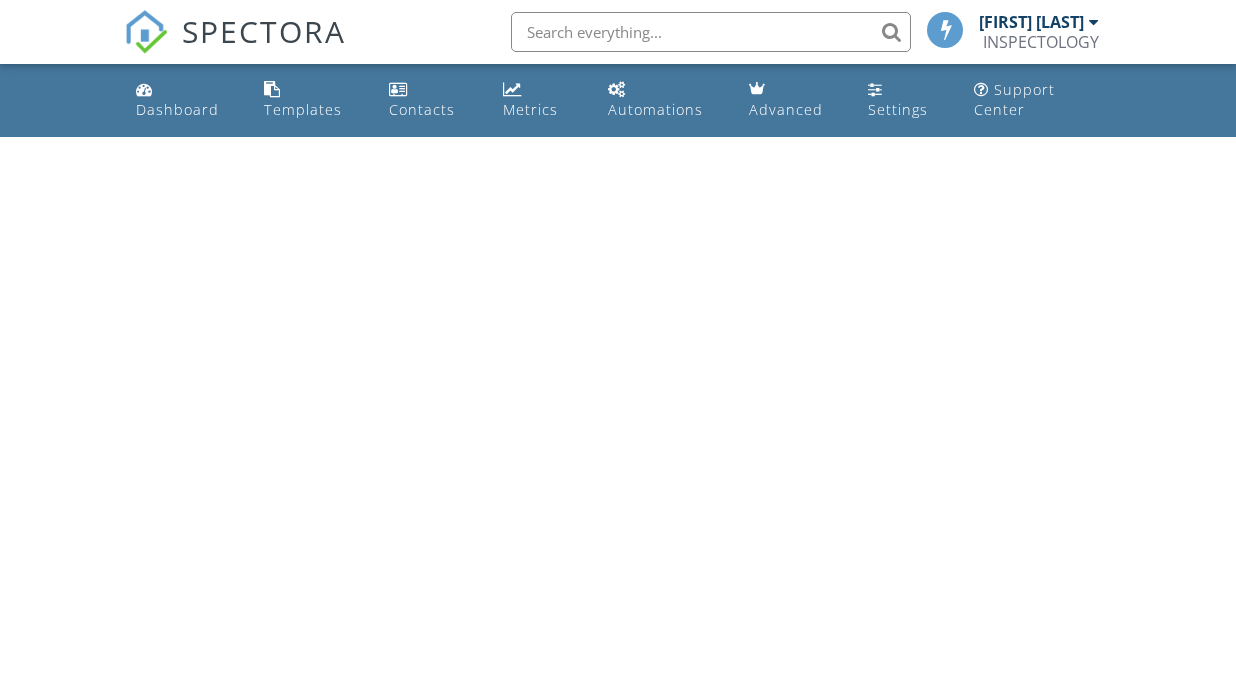 scroll, scrollTop: 0, scrollLeft: 0, axis: both 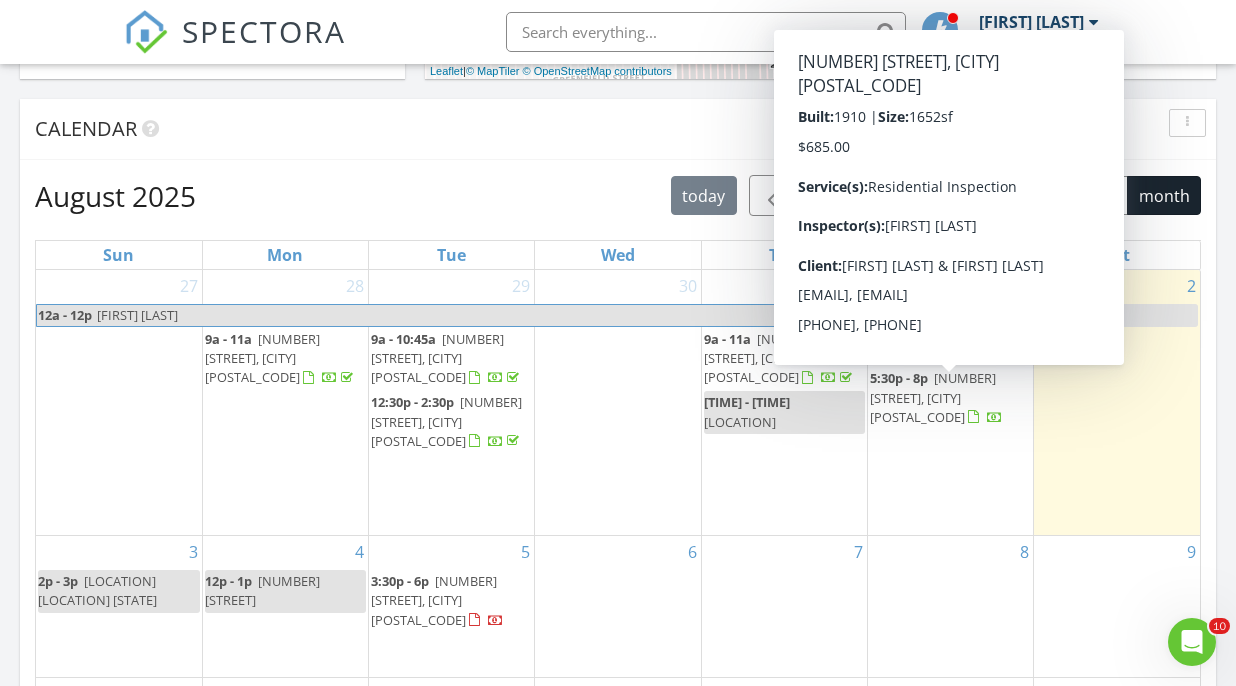 click on "[NUMBER] [STREET], [CITY] [POSTAL_CODE]" at bounding box center (933, 397) 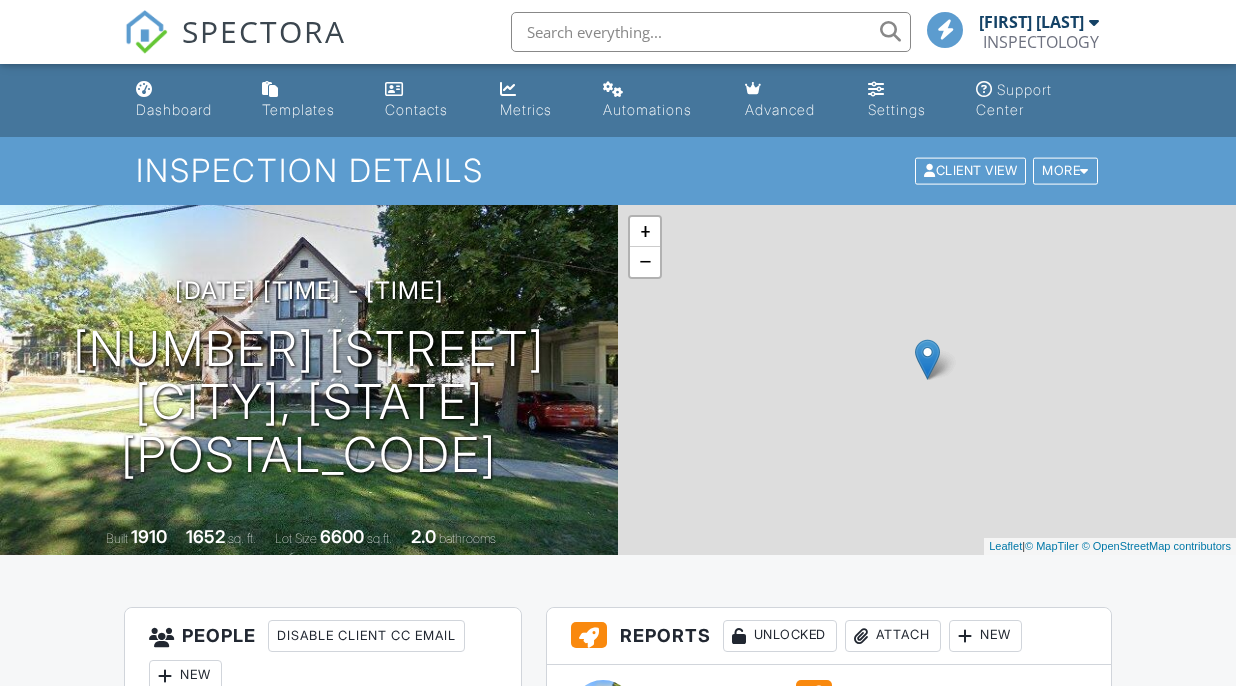 scroll, scrollTop: 0, scrollLeft: 0, axis: both 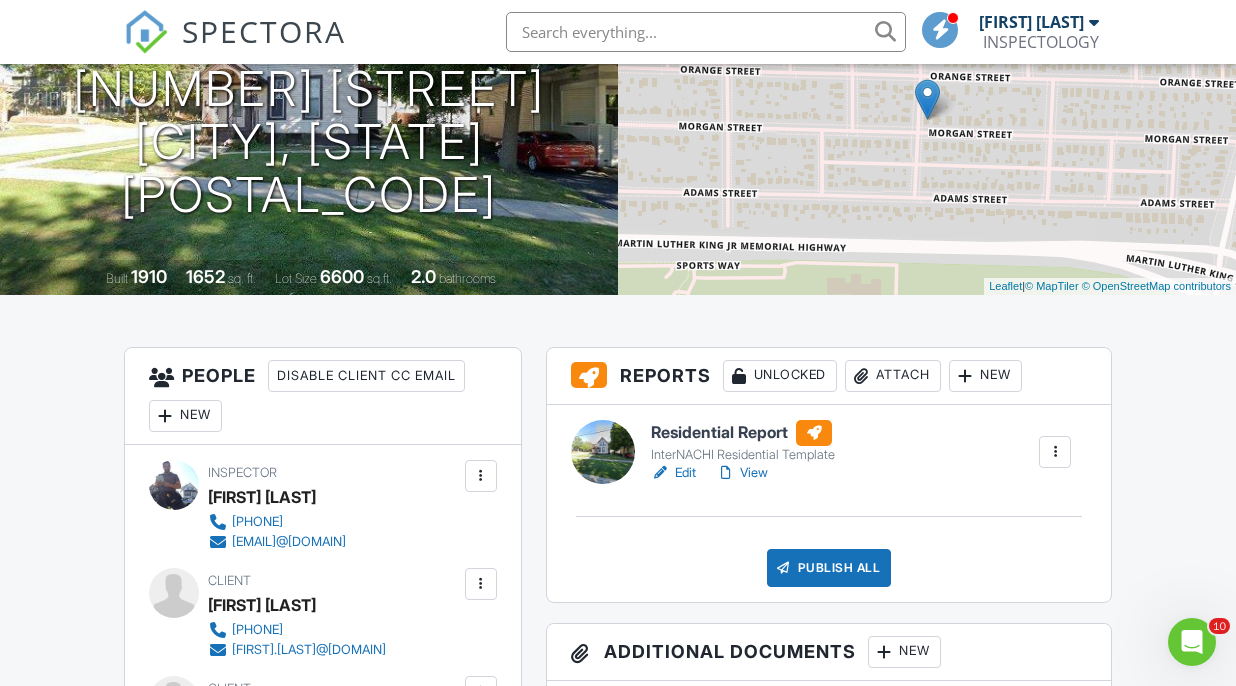 click on "Edit" at bounding box center (673, 473) 